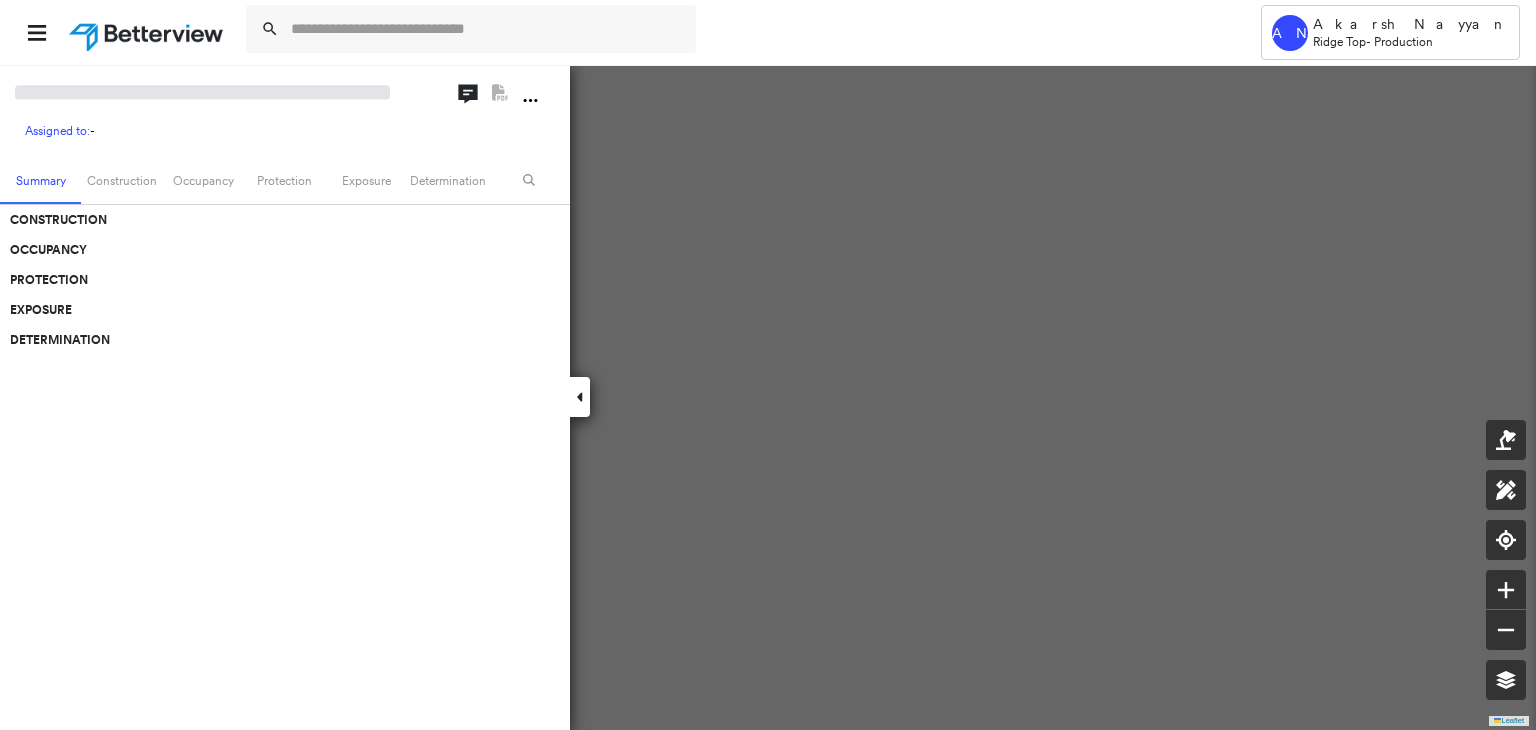 scroll, scrollTop: 0, scrollLeft: 0, axis: both 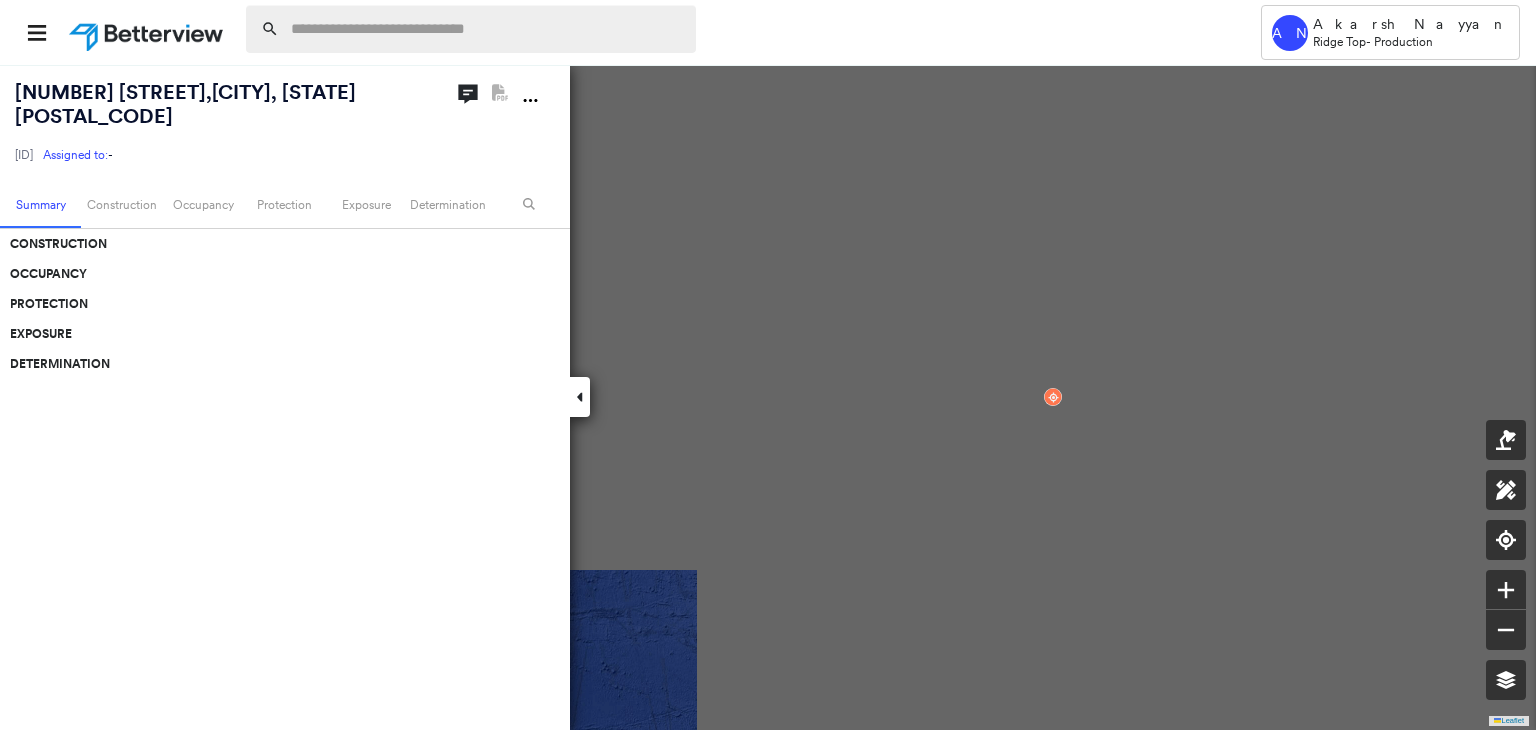 click at bounding box center (487, 29) 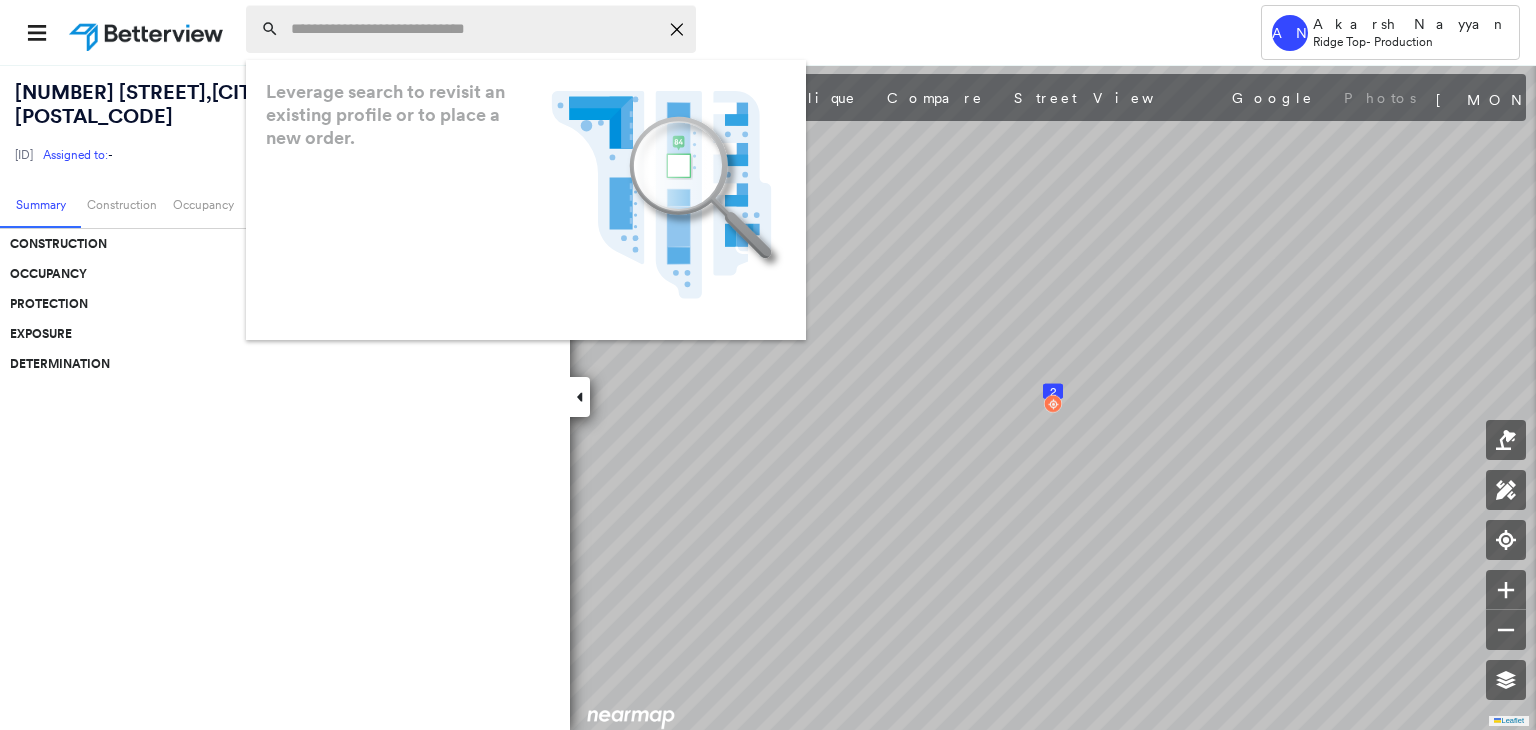 paste on "**********" 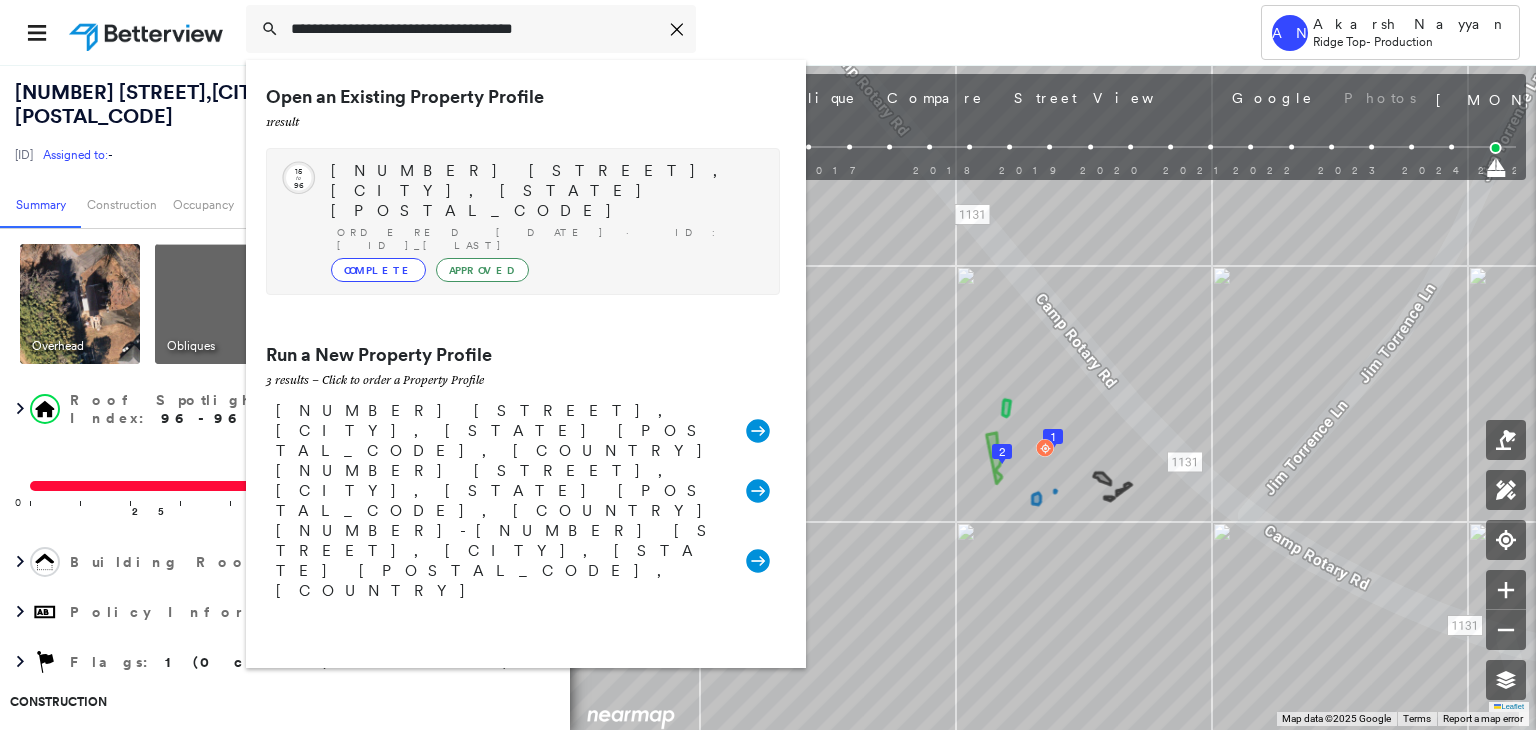 type on "**********" 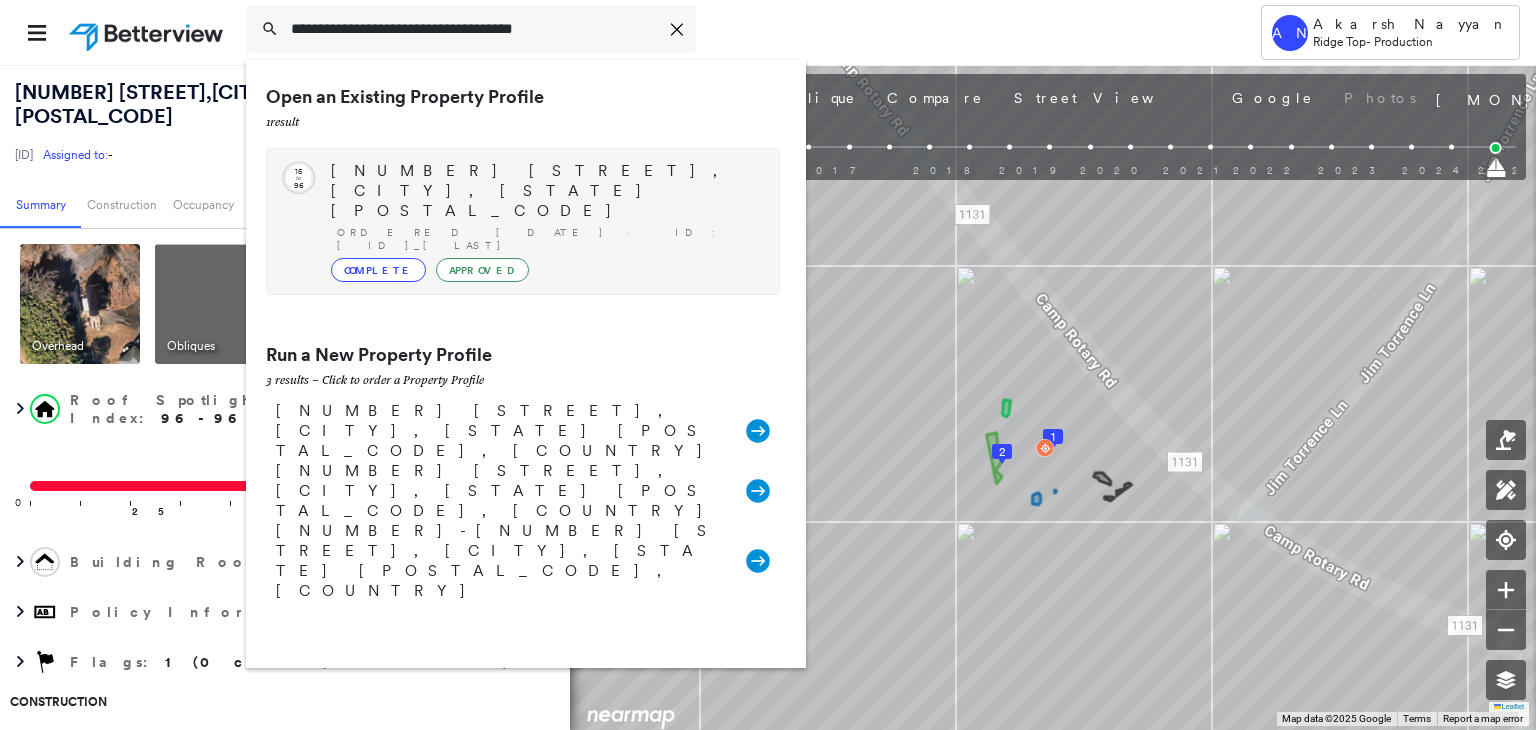 click on "[NUMBER] [STREET], [CITY], [STATE] [POSTAL_CODE]" at bounding box center [545, 191] 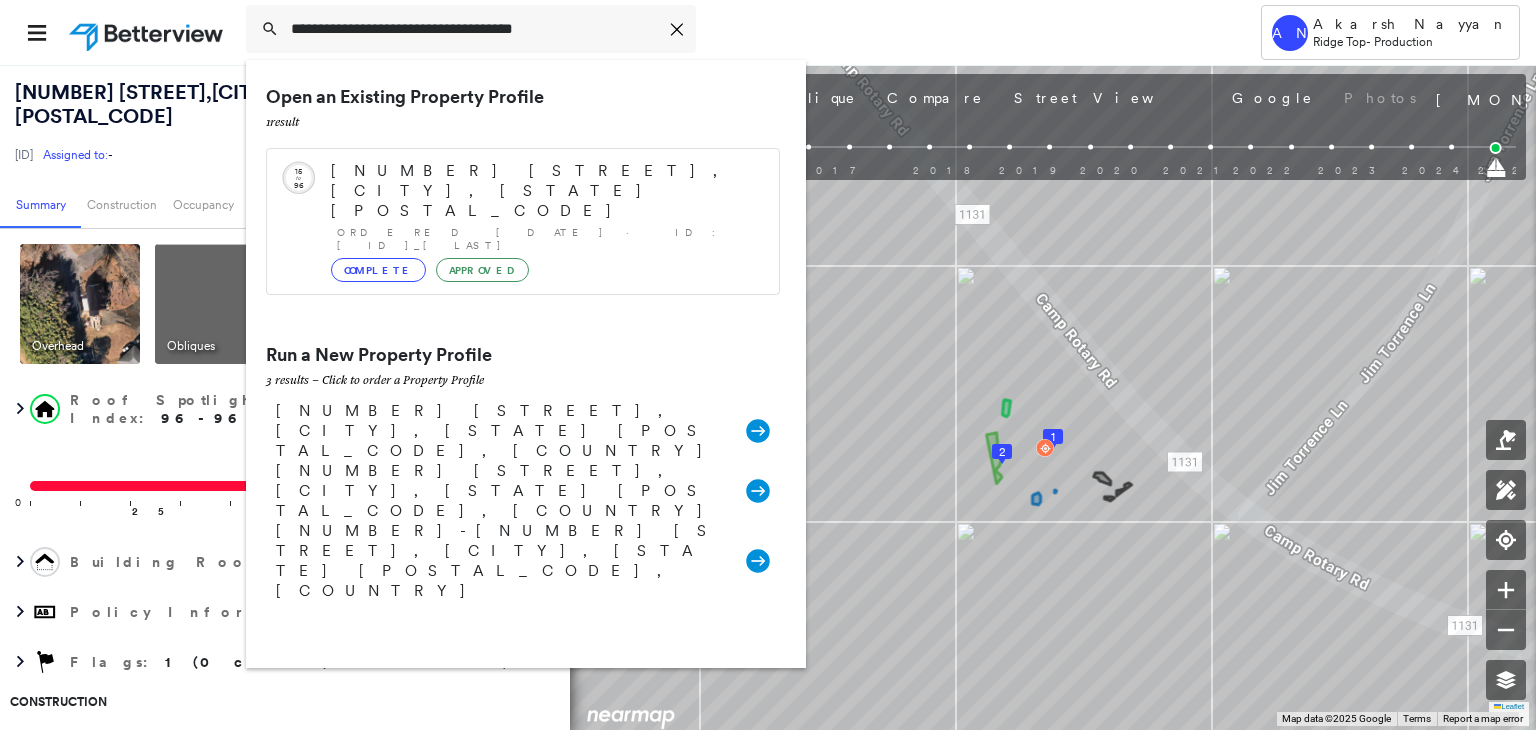 type 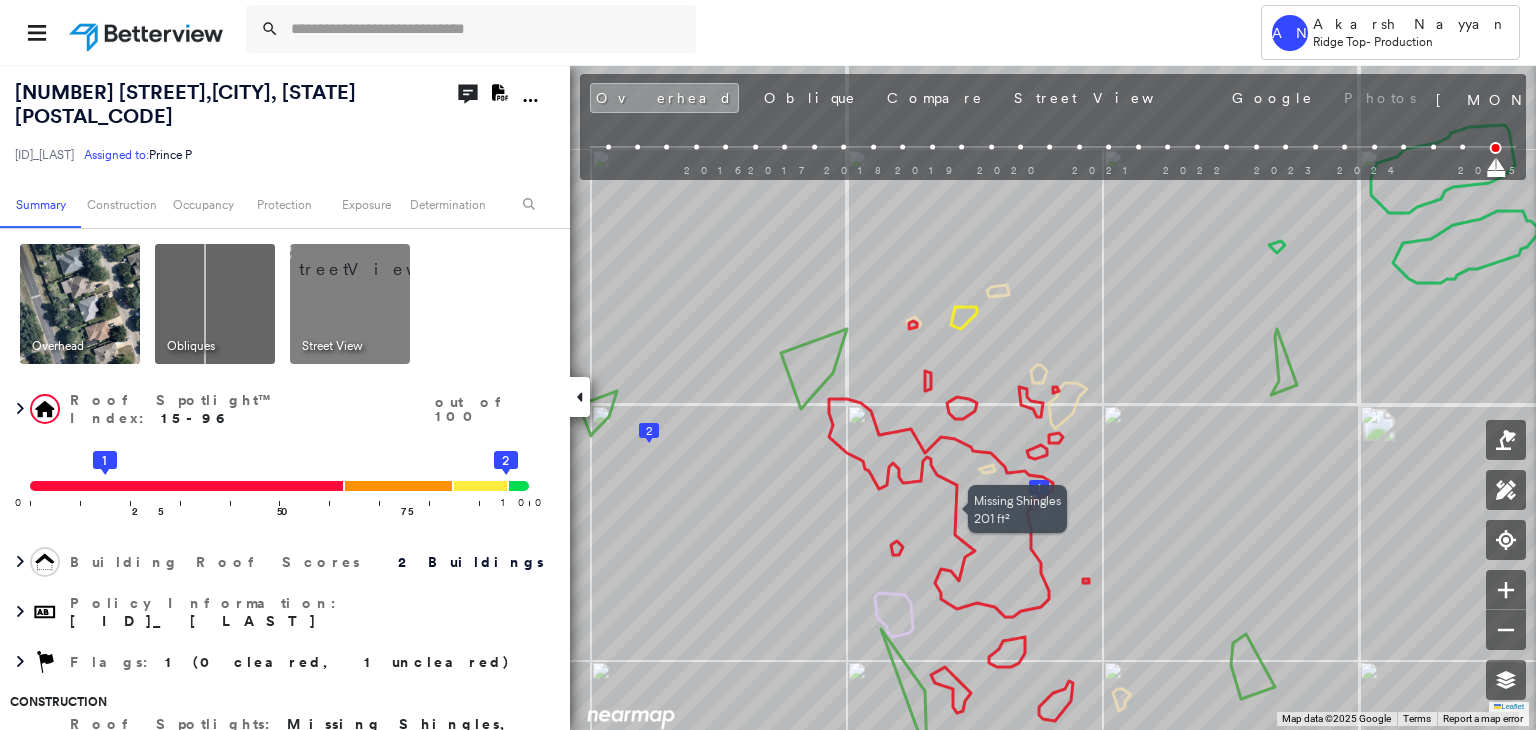 drag, startPoint x: 898, startPoint y: 486, endPoint x: 987, endPoint y: 503, distance: 90.60905 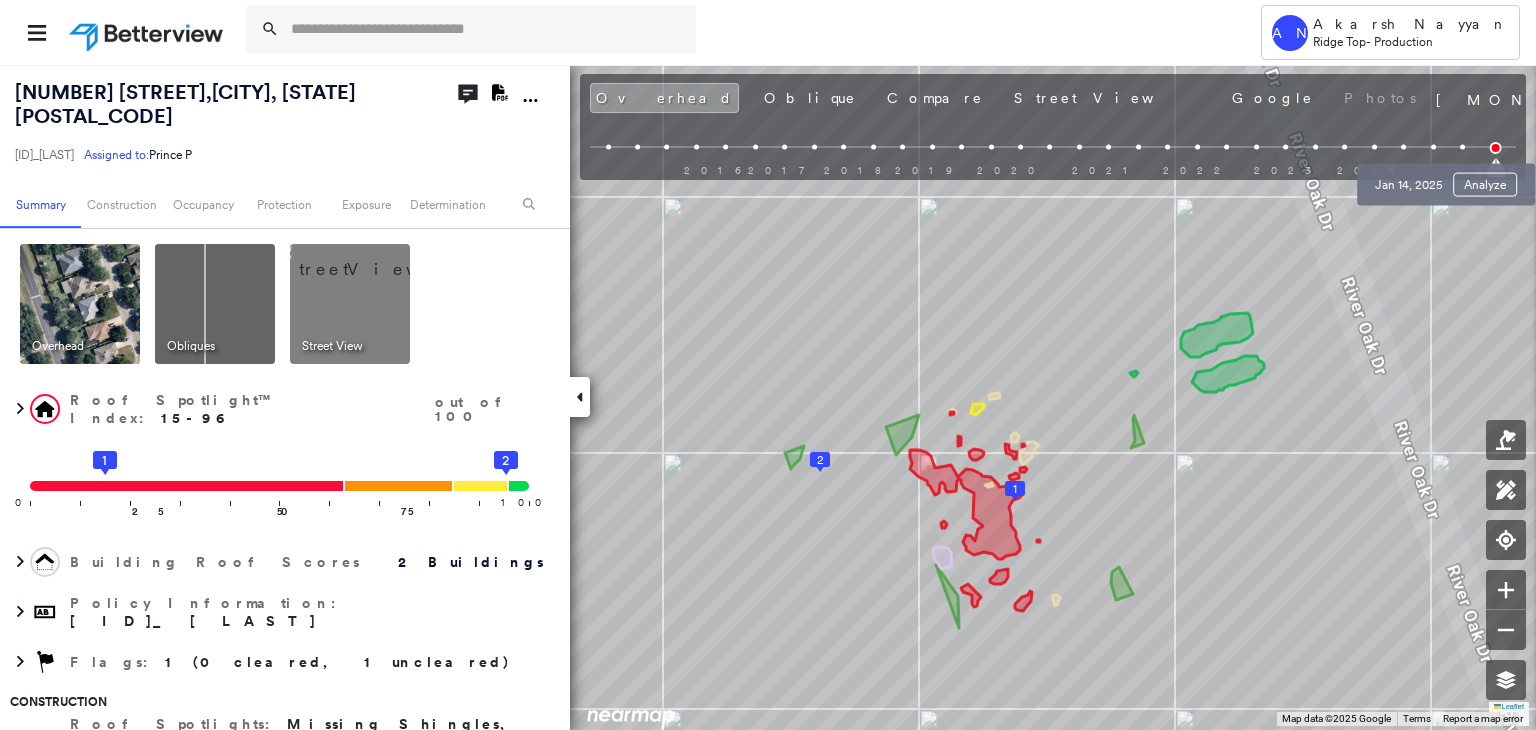 click at bounding box center (1462, 147) 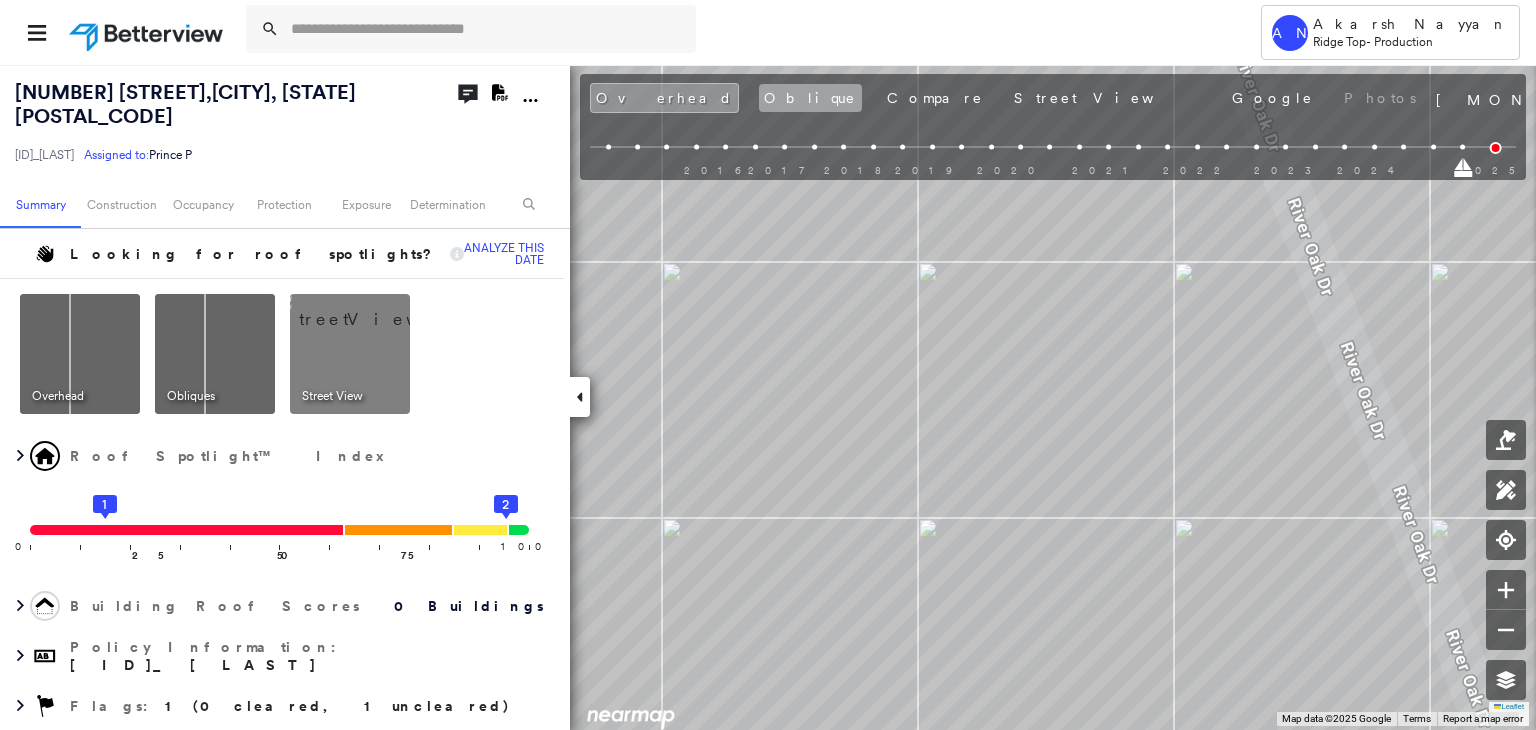 click on "Oblique" at bounding box center [810, 98] 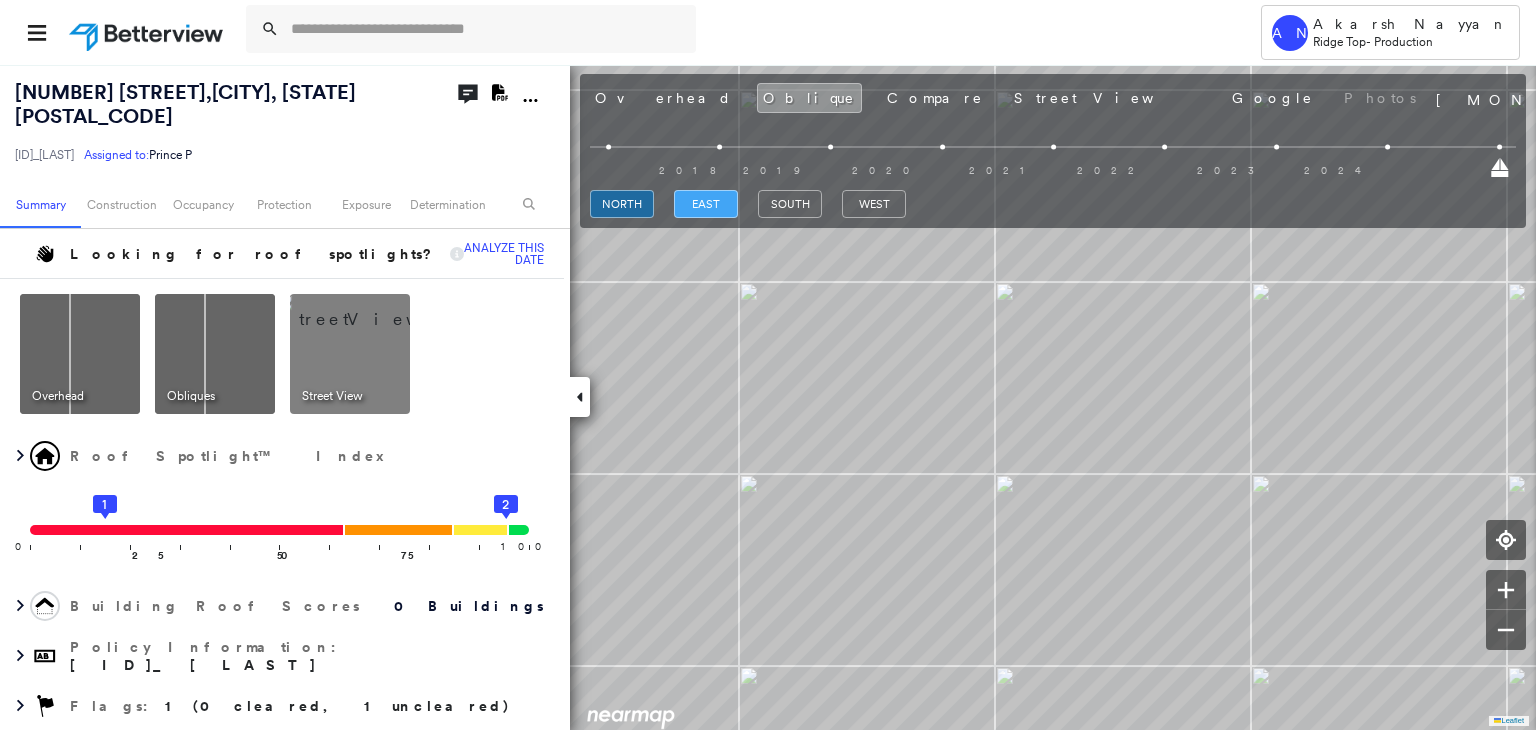 click on "east" at bounding box center [706, 204] 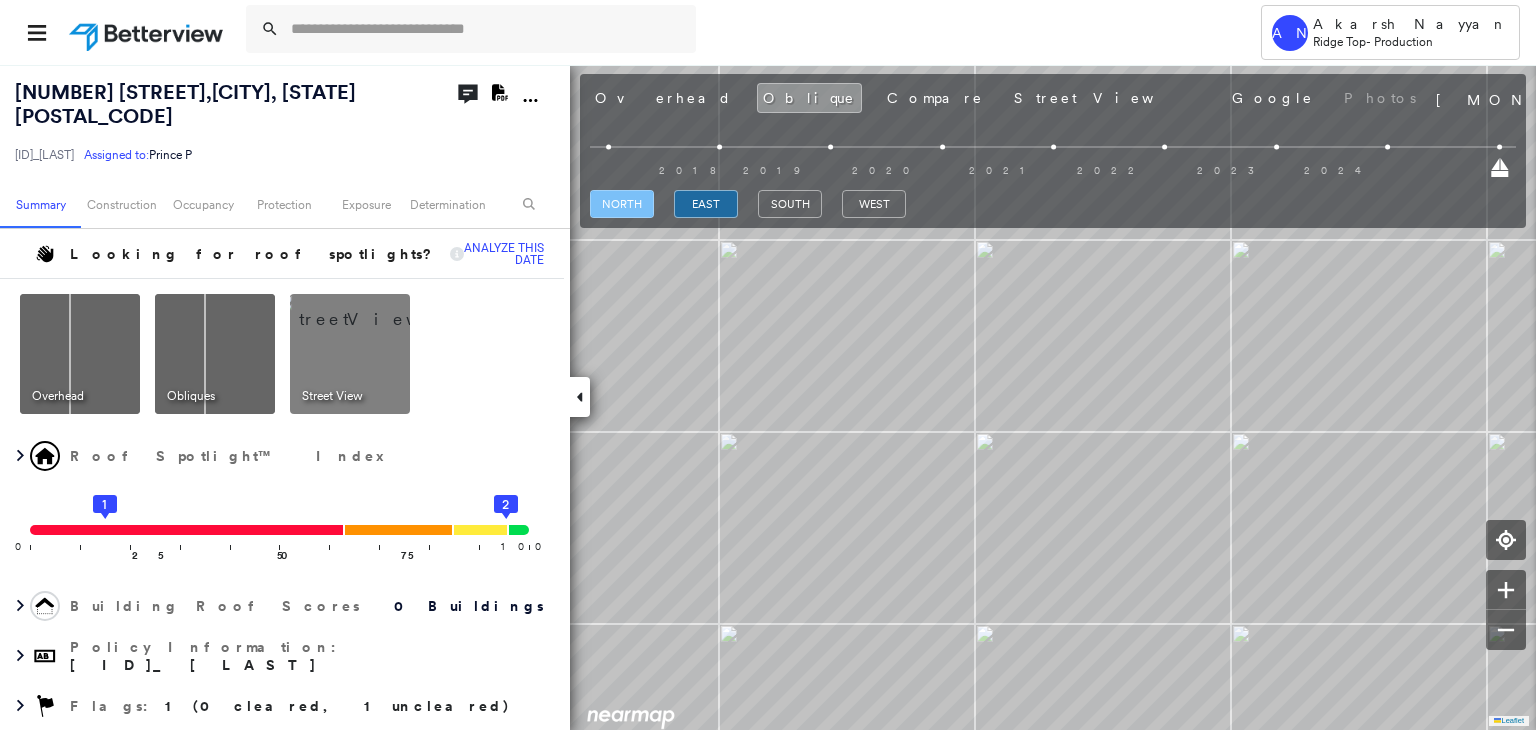 click on "north" at bounding box center (622, 204) 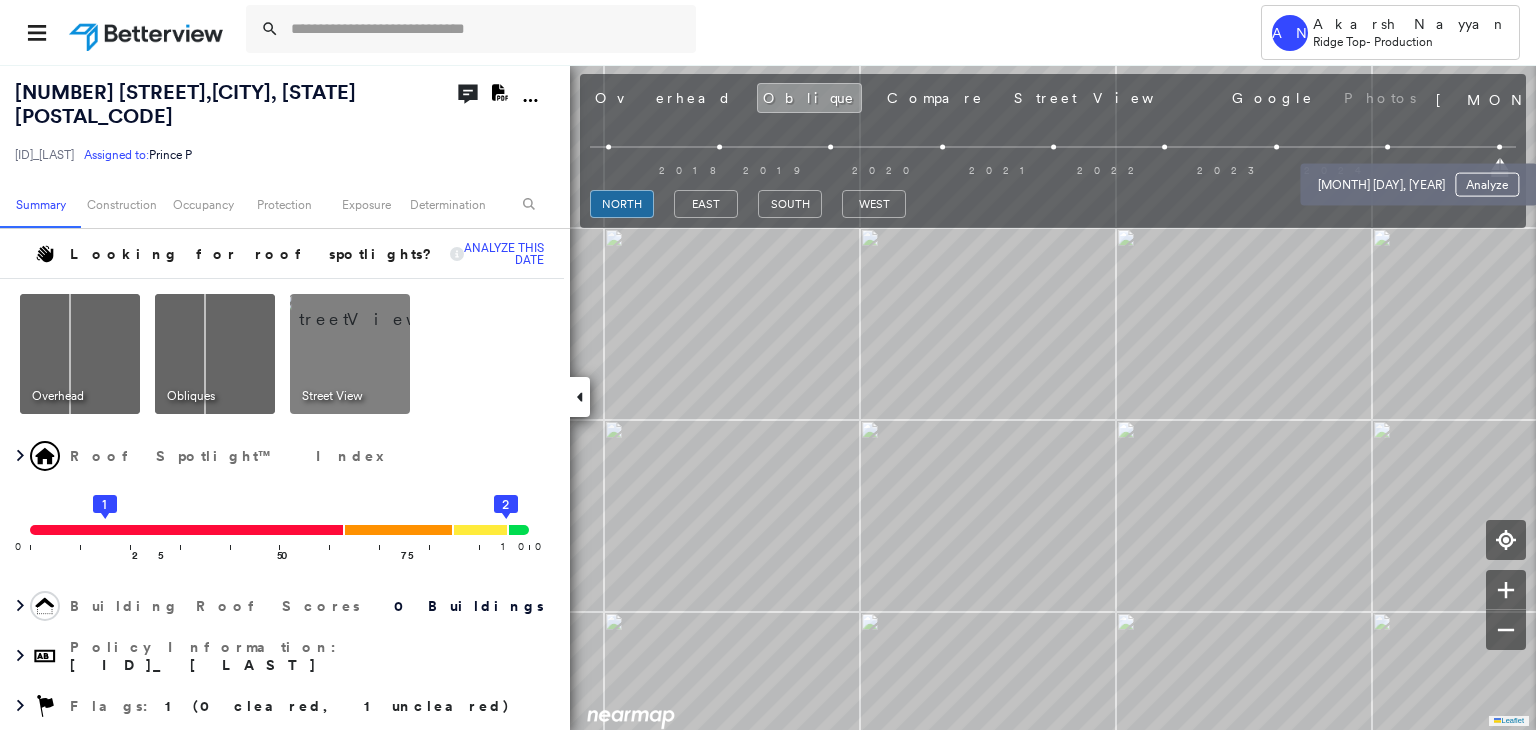 click at bounding box center [1387, 147] 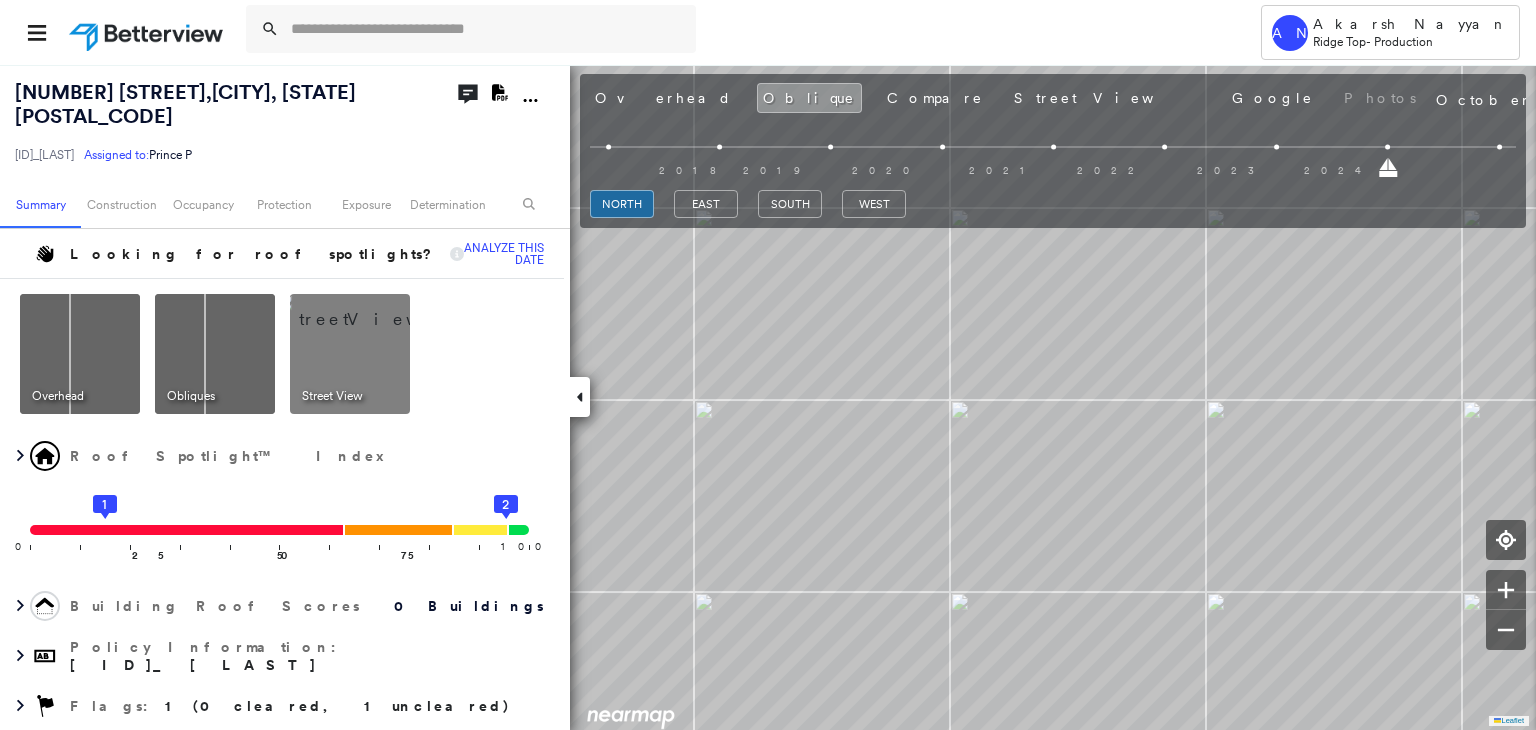 click at bounding box center (1276, 147) 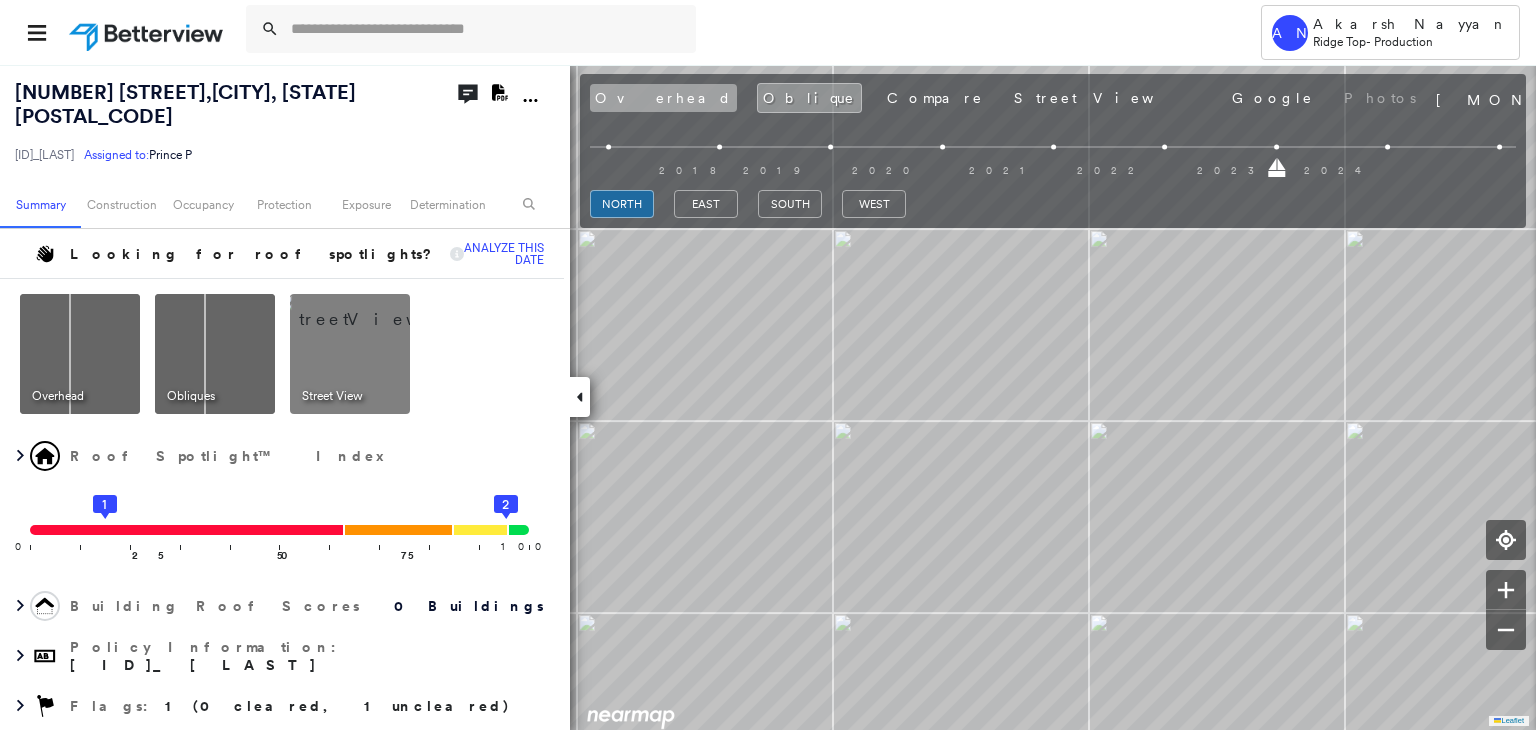 click on "Overhead" at bounding box center (663, 98) 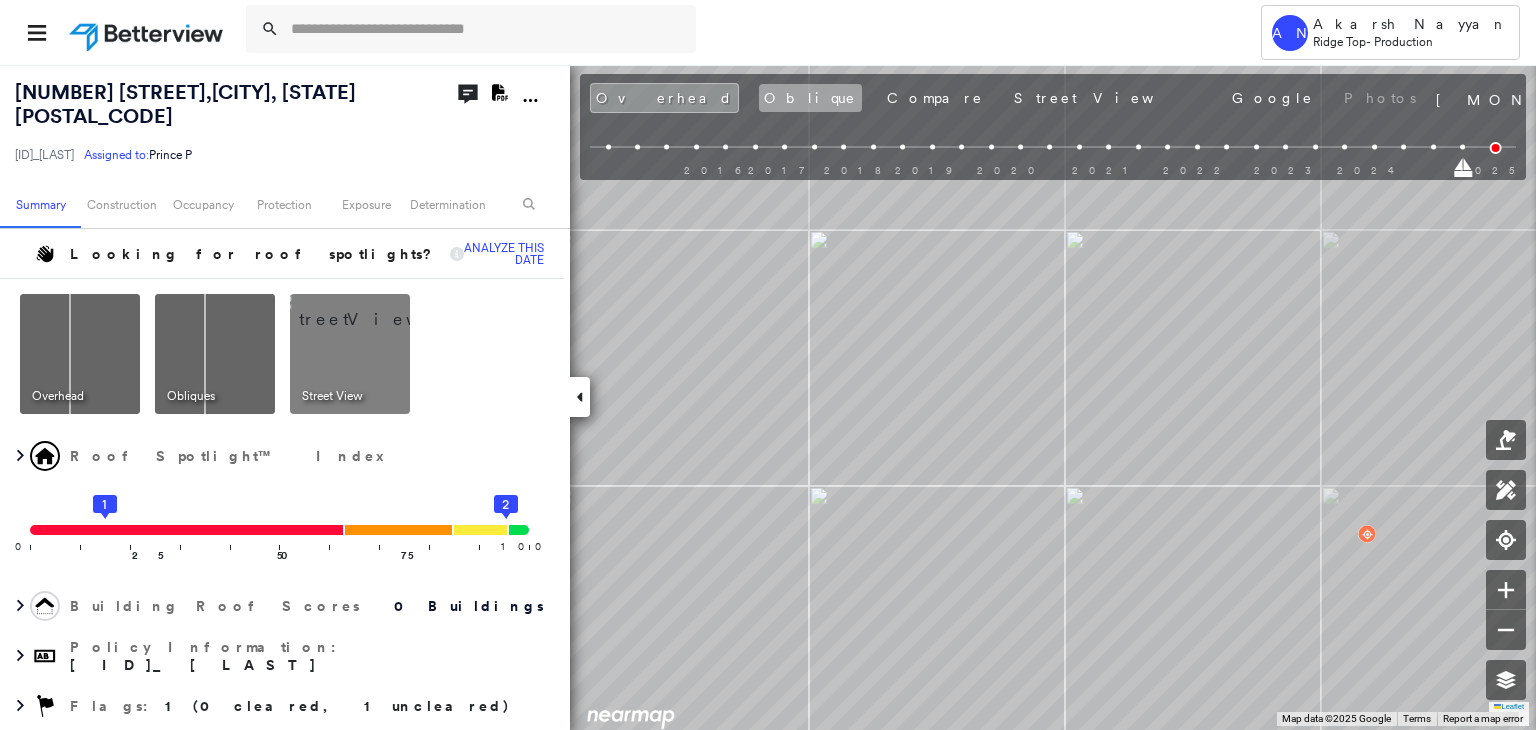 click on "Oblique" at bounding box center (810, 98) 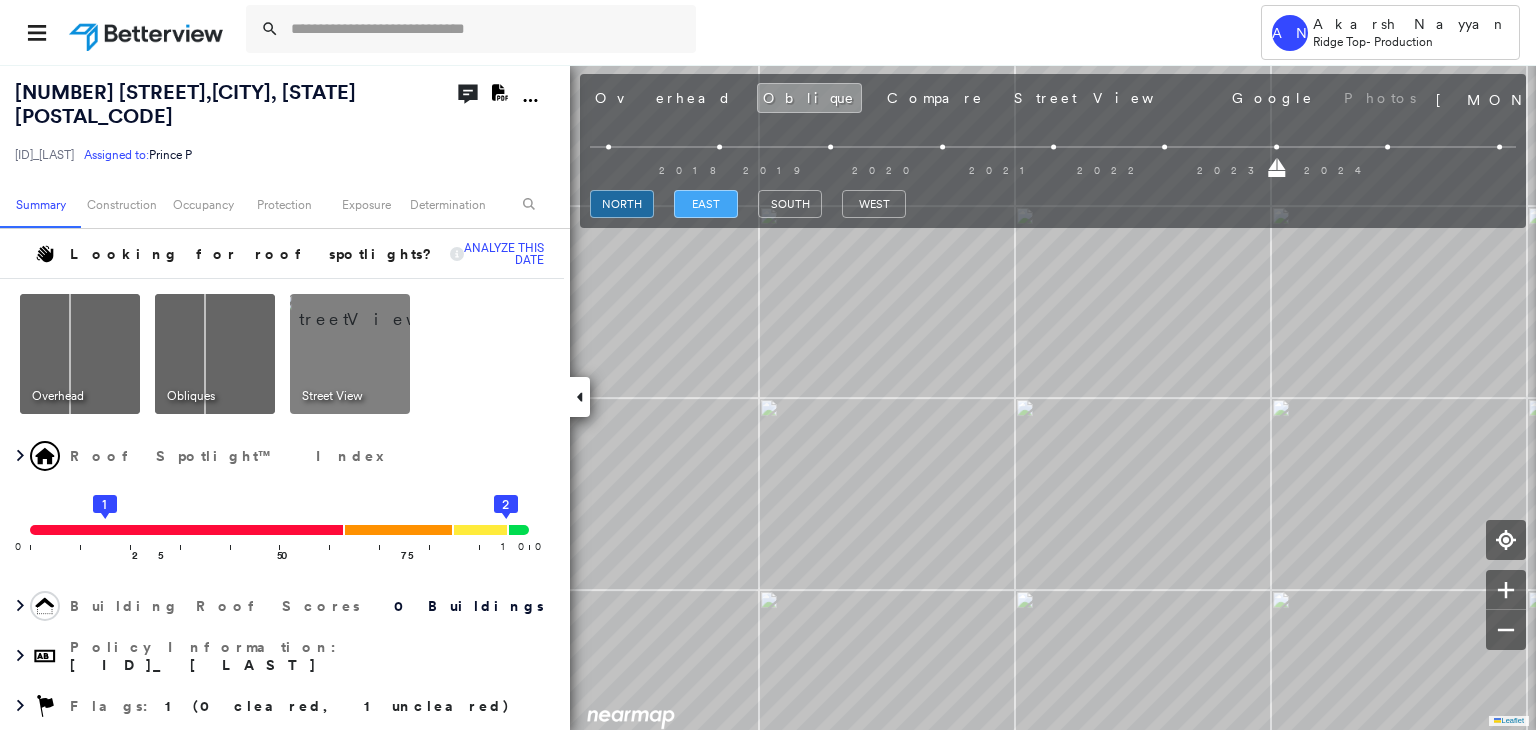 click on "east" at bounding box center (706, 204) 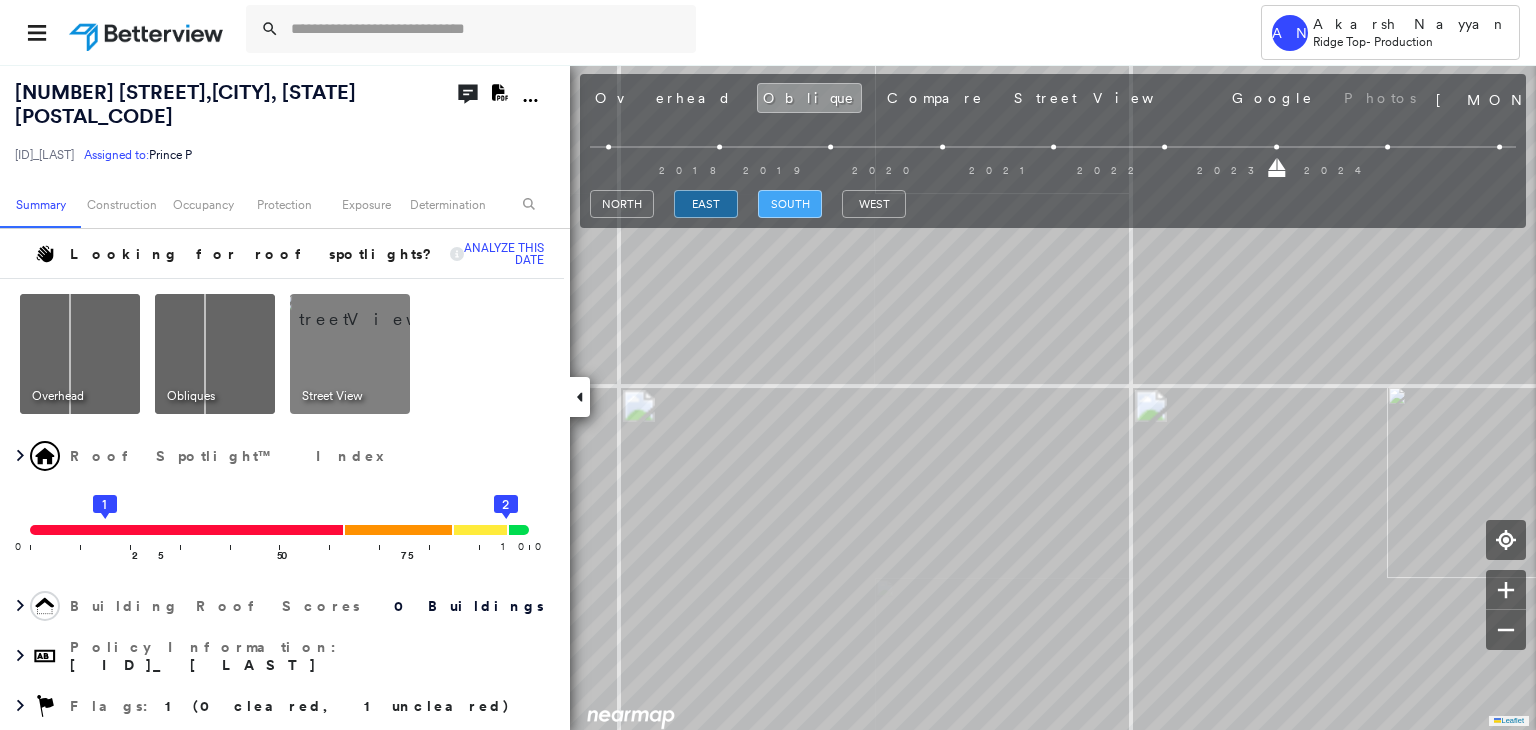 click on "south" at bounding box center (790, 204) 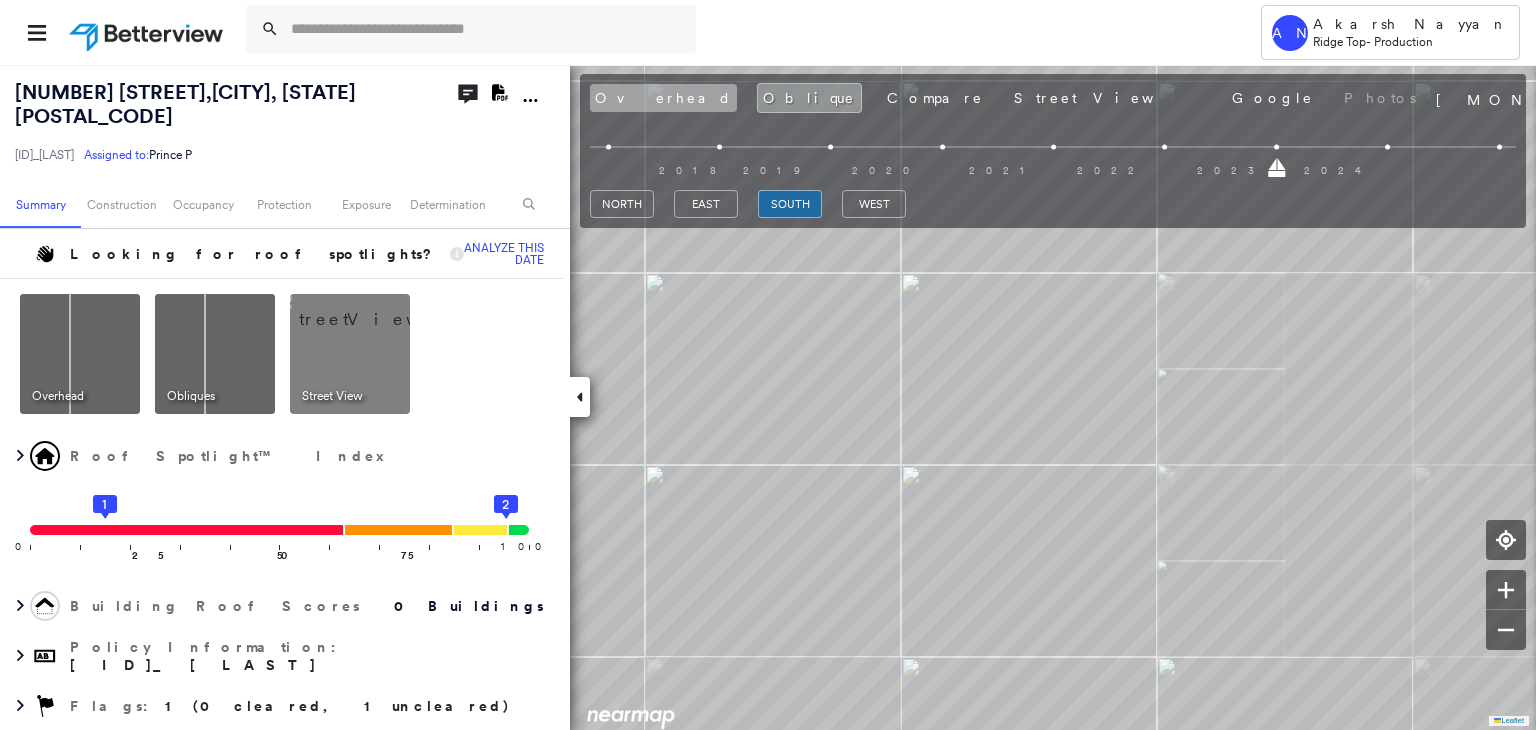 click on "Overhead" at bounding box center [663, 98] 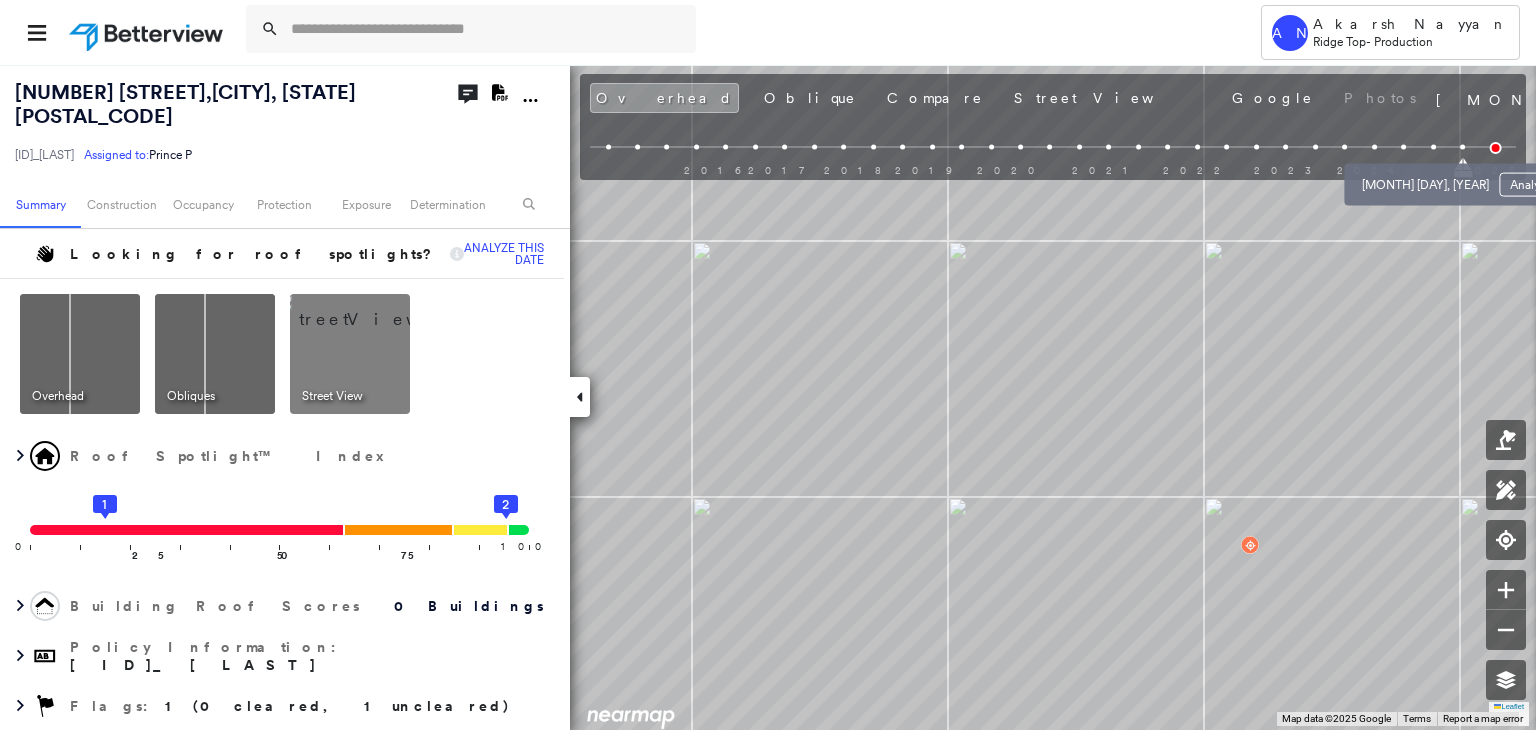 click at bounding box center (1433, 147) 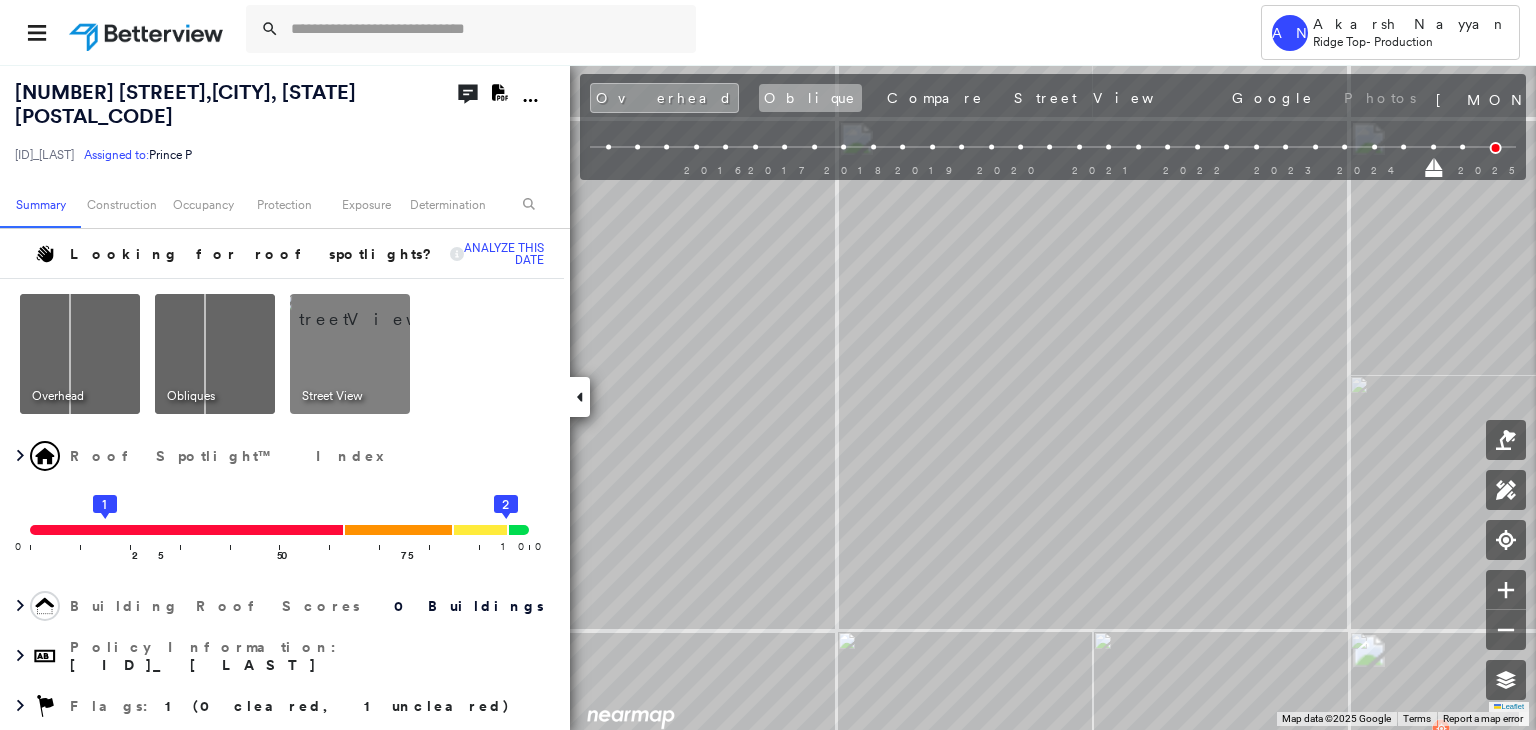 click on "Oblique" at bounding box center (810, 98) 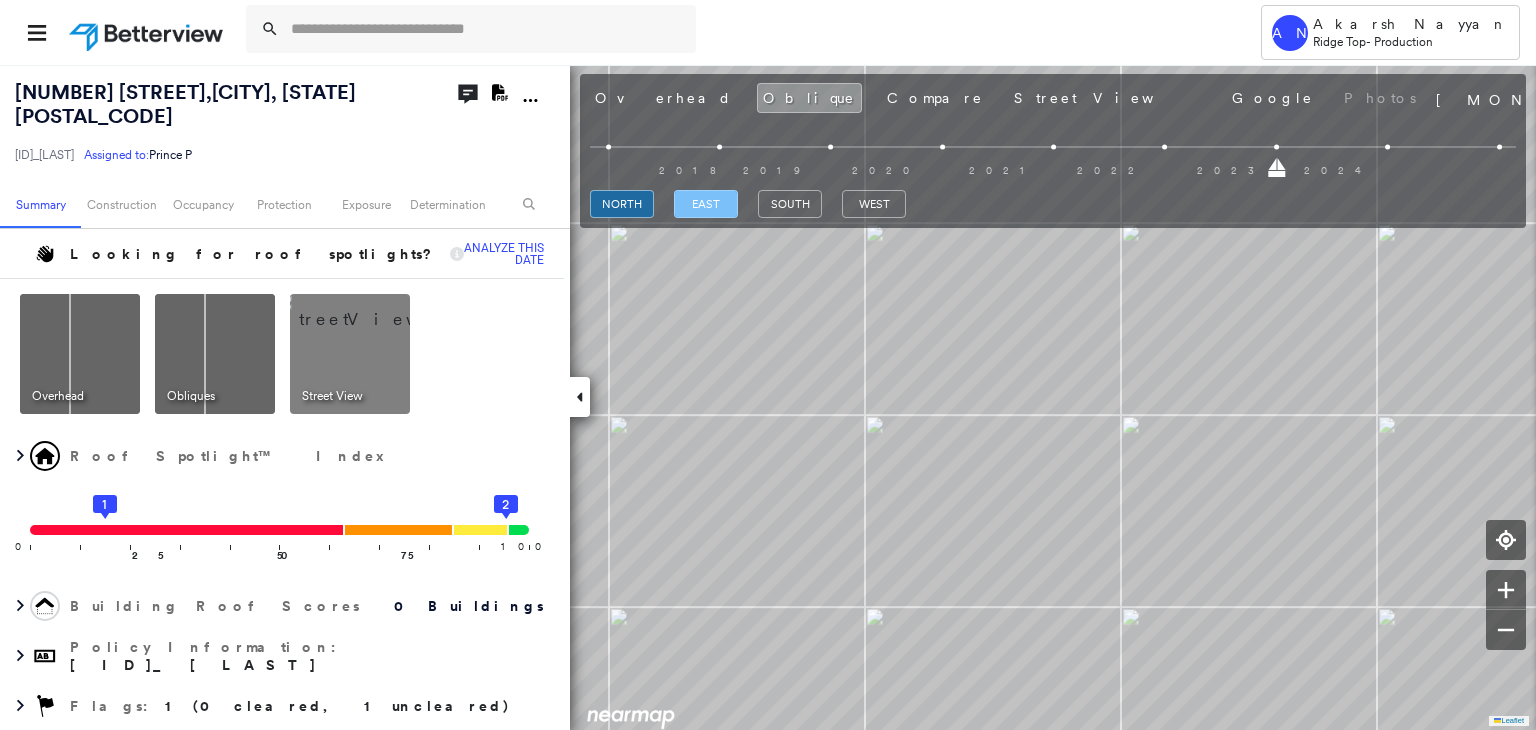 click on "east" at bounding box center [706, 204] 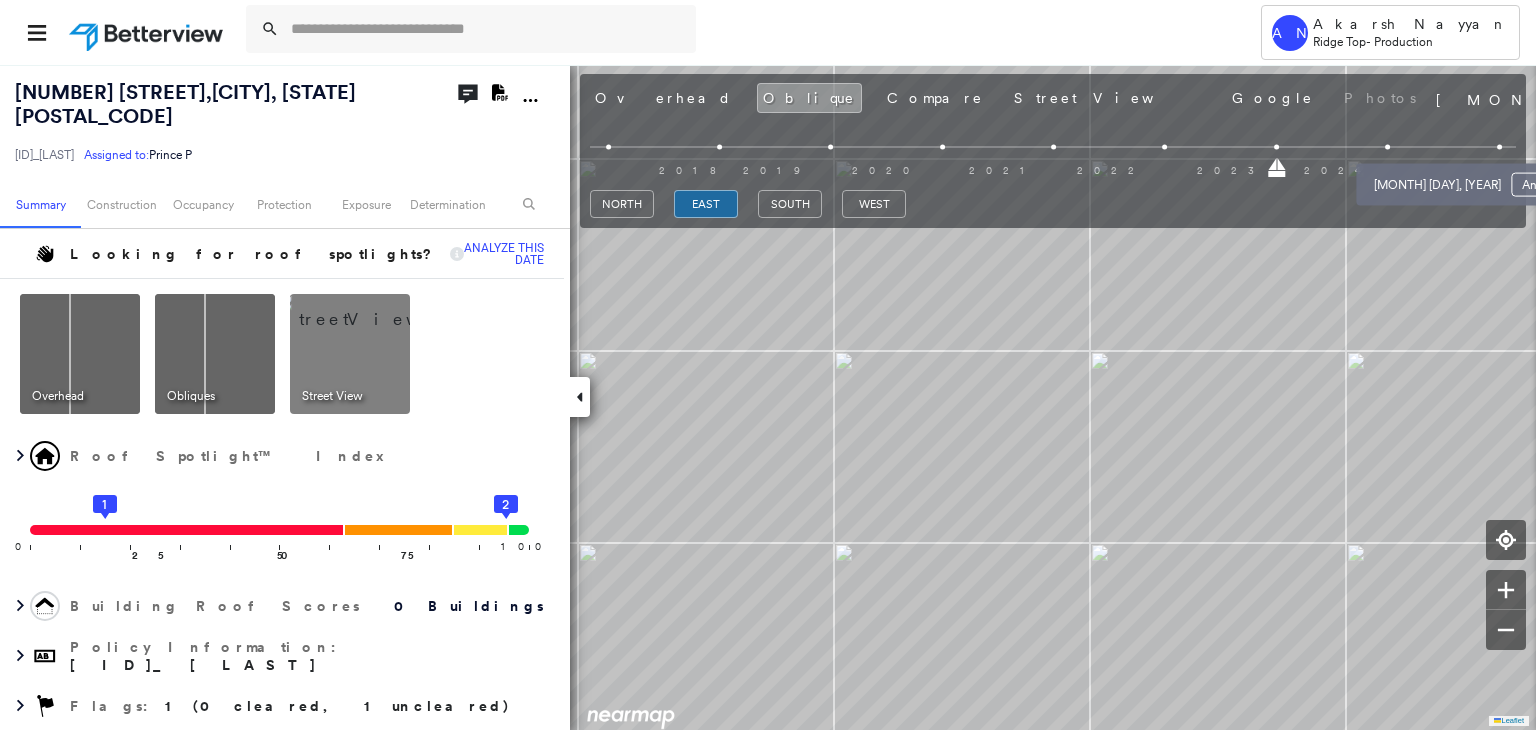 click at bounding box center [1499, 147] 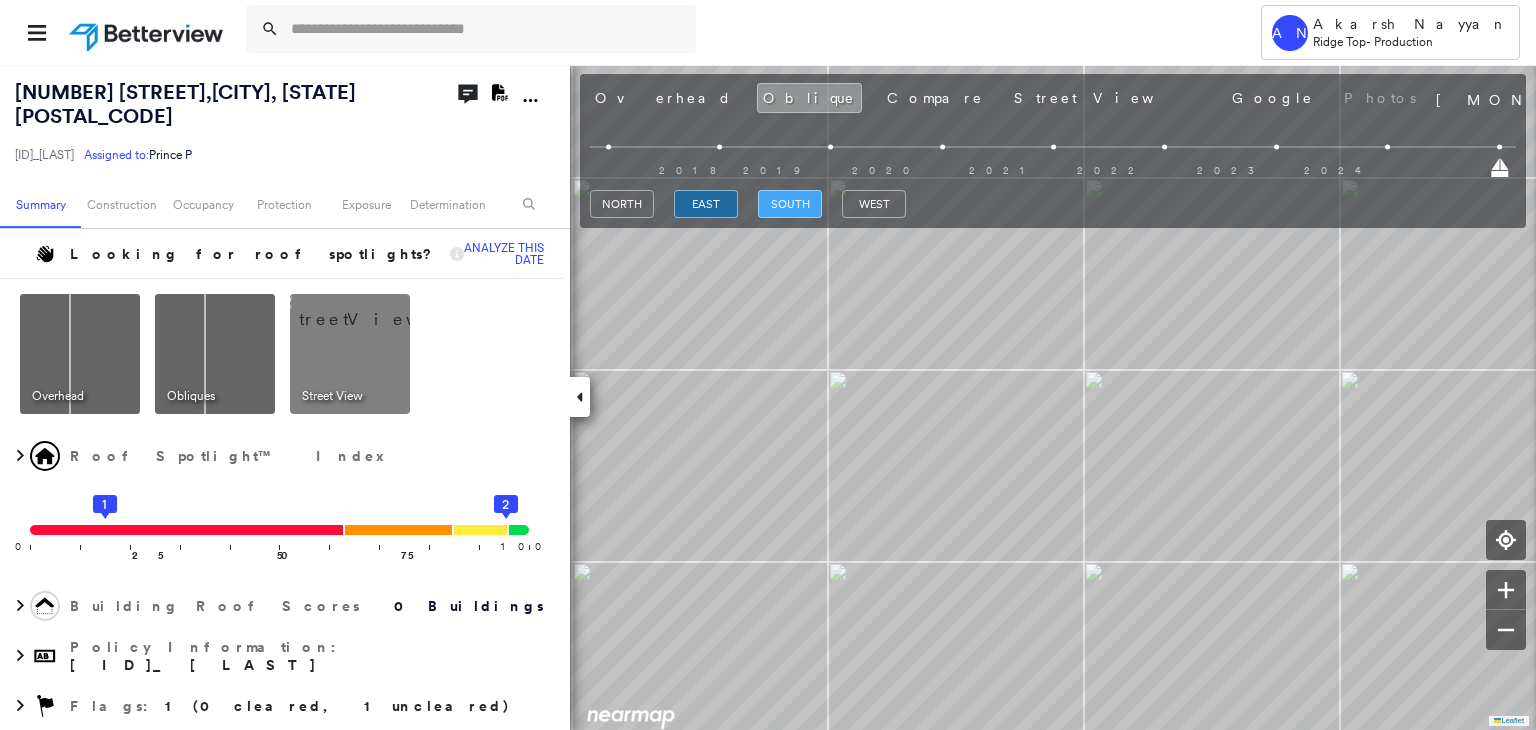 click on "south" at bounding box center [790, 204] 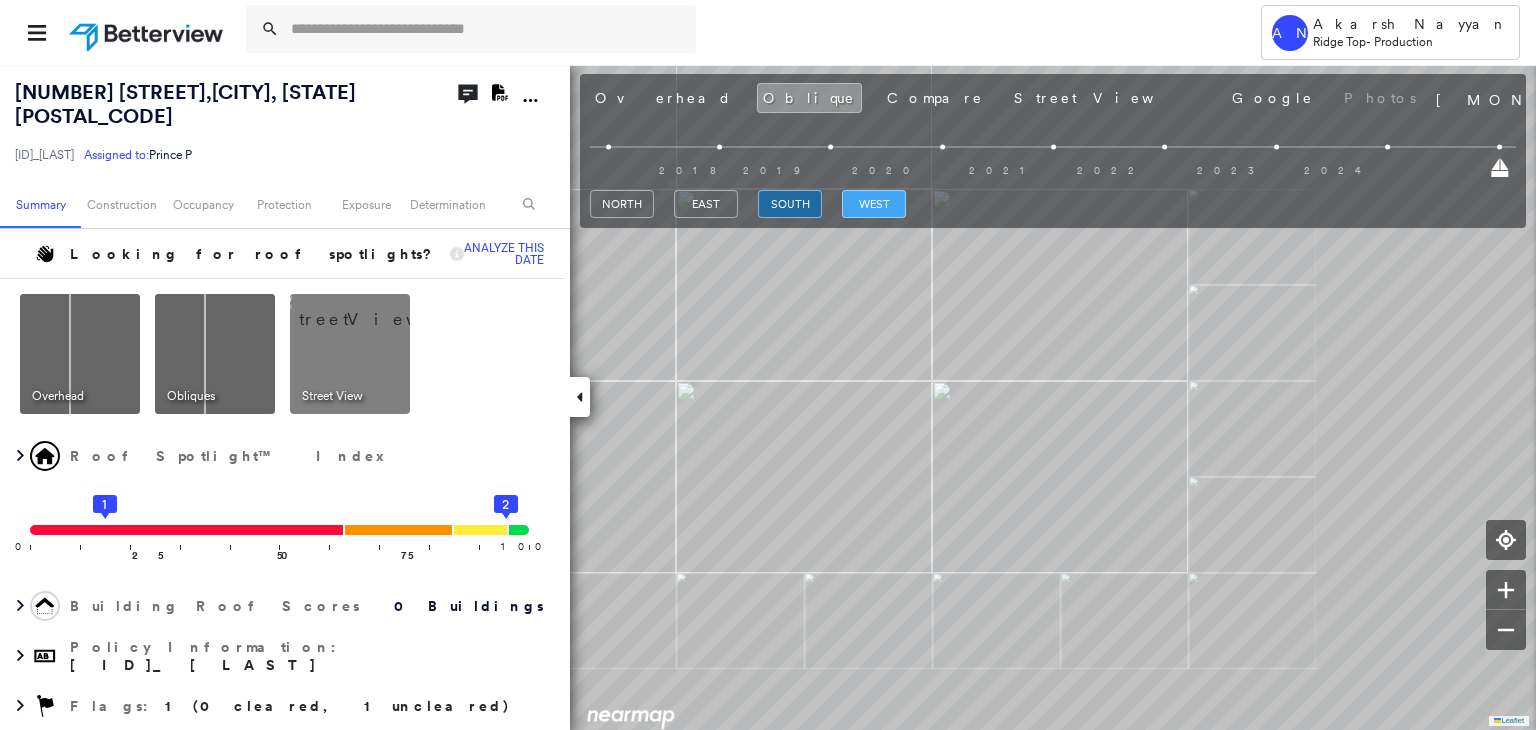 click on "west" at bounding box center [874, 204] 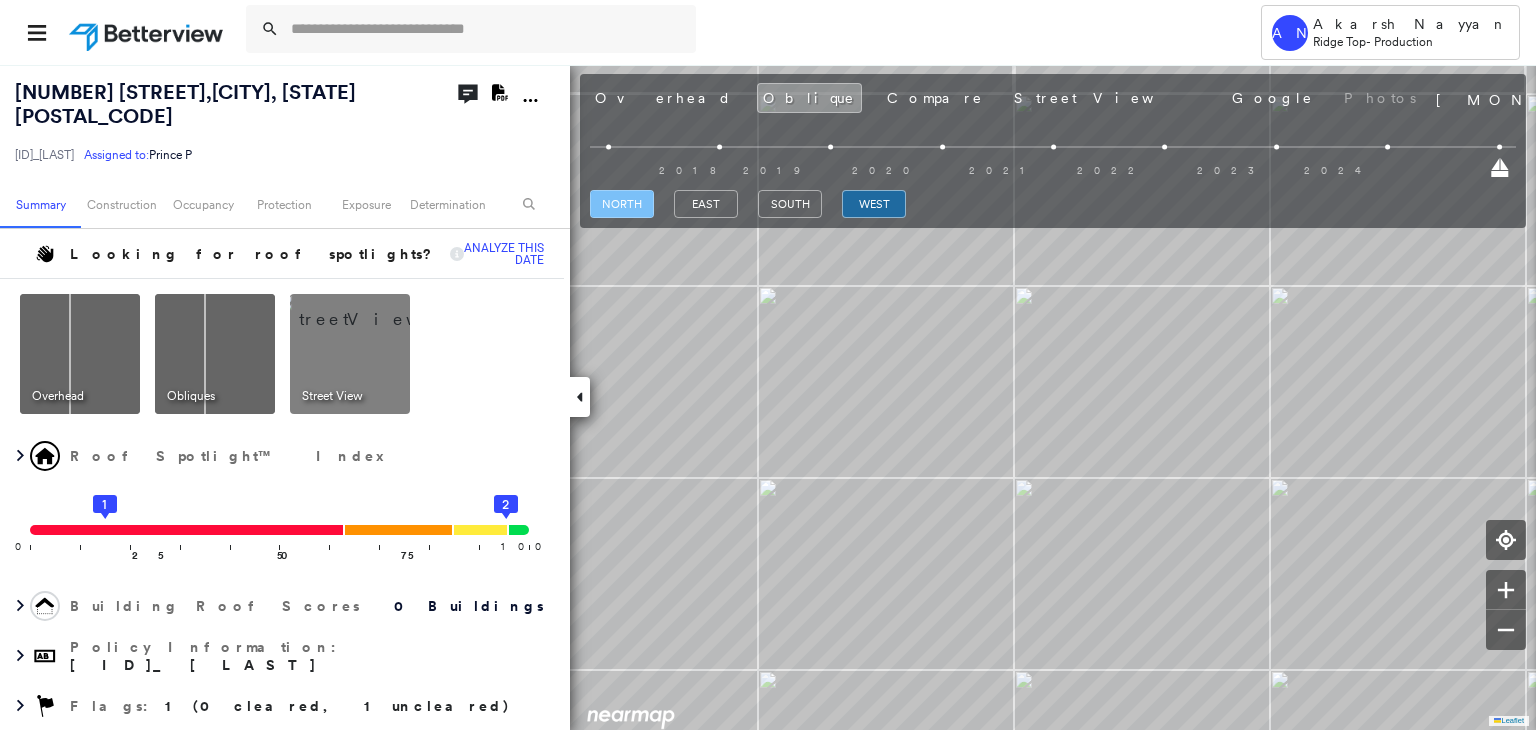 click on "north" at bounding box center (622, 204) 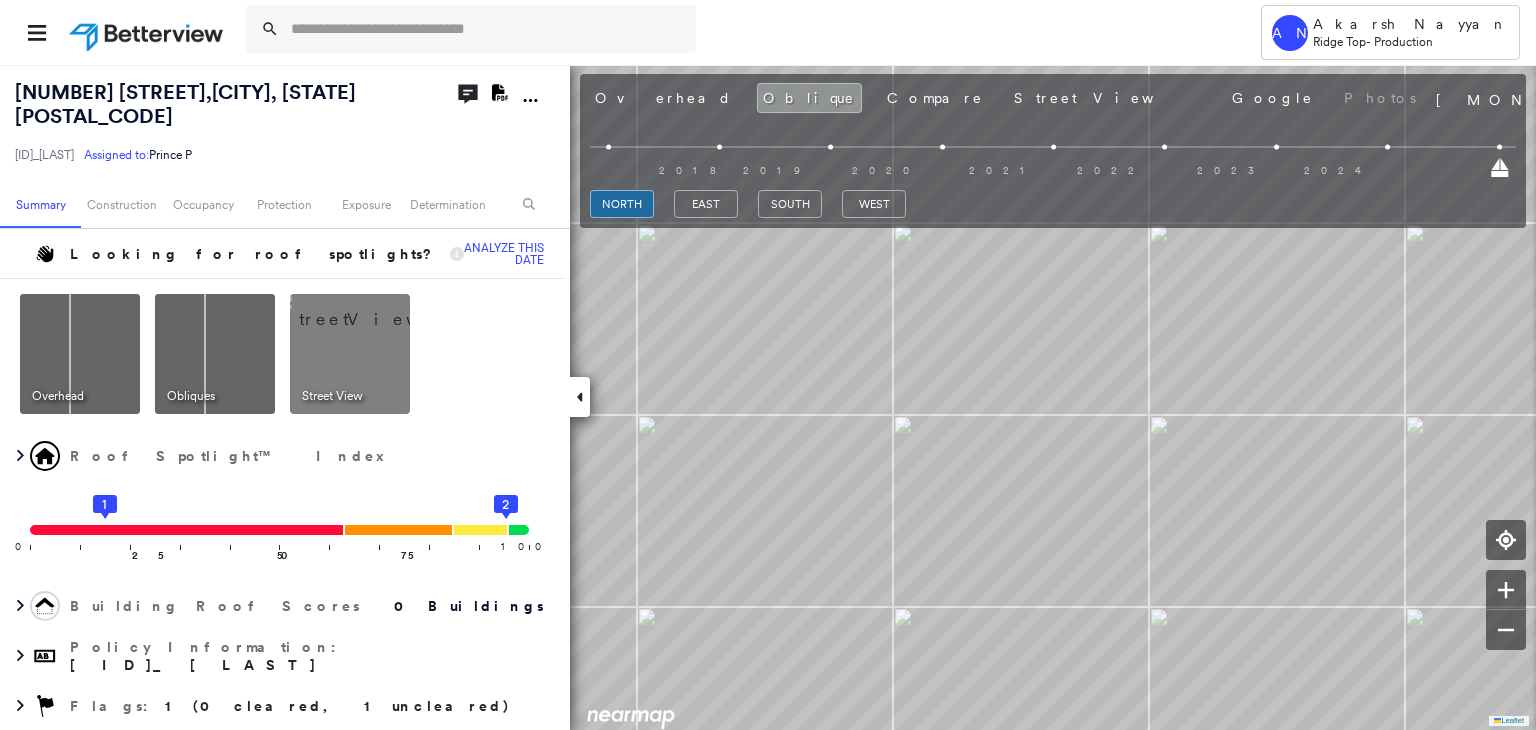 click on "north east south west" at bounding box center [1053, 204] 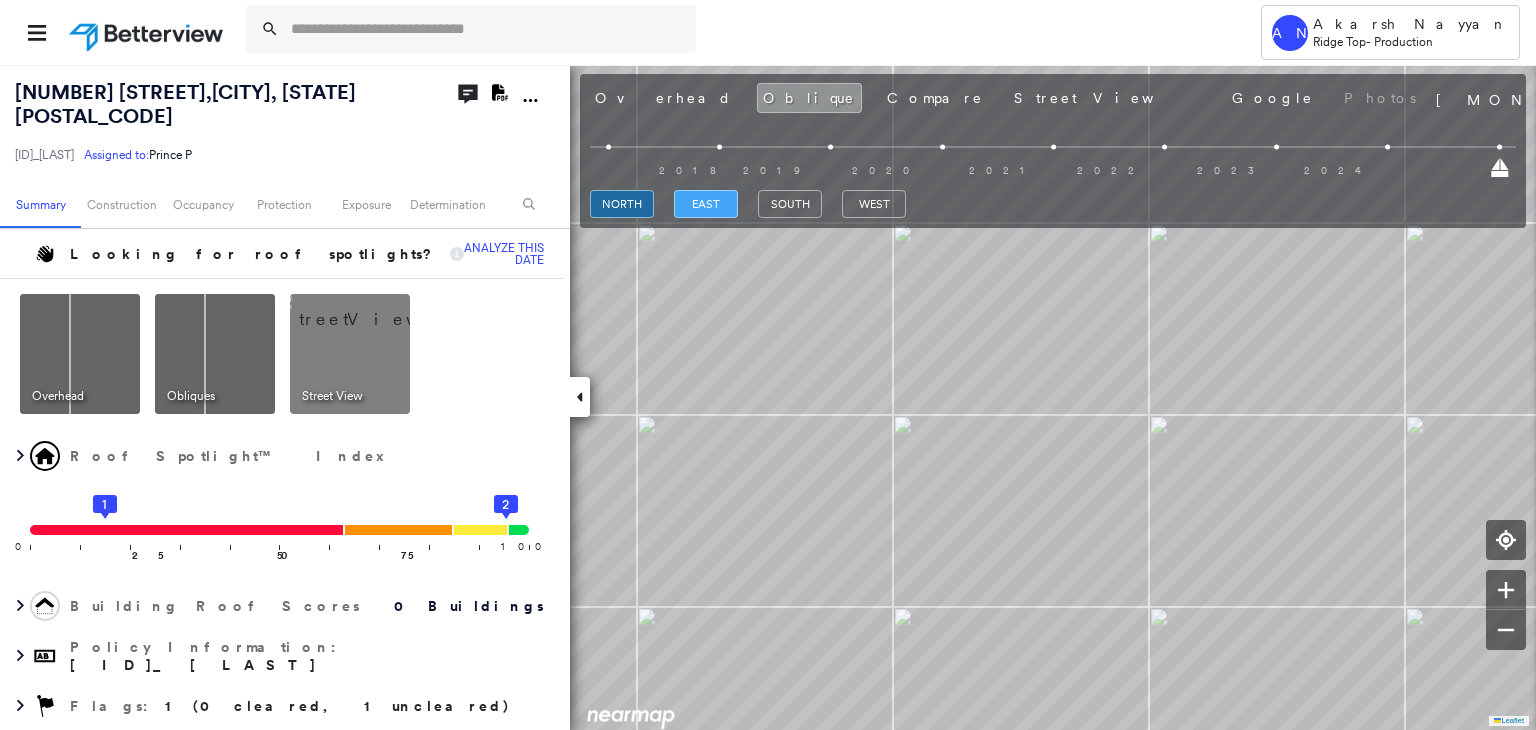 click on "east" at bounding box center (706, 204) 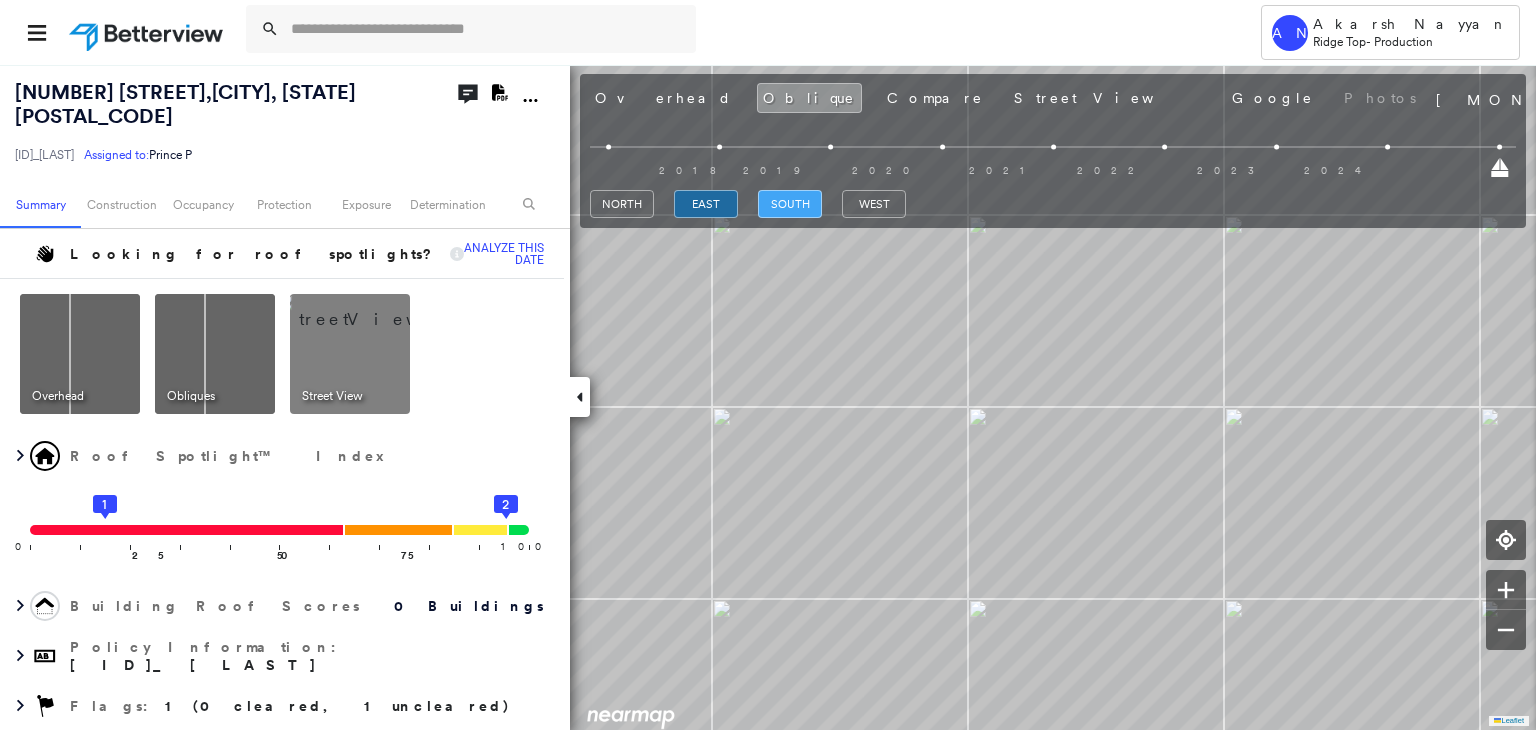 click on "south" at bounding box center (790, 204) 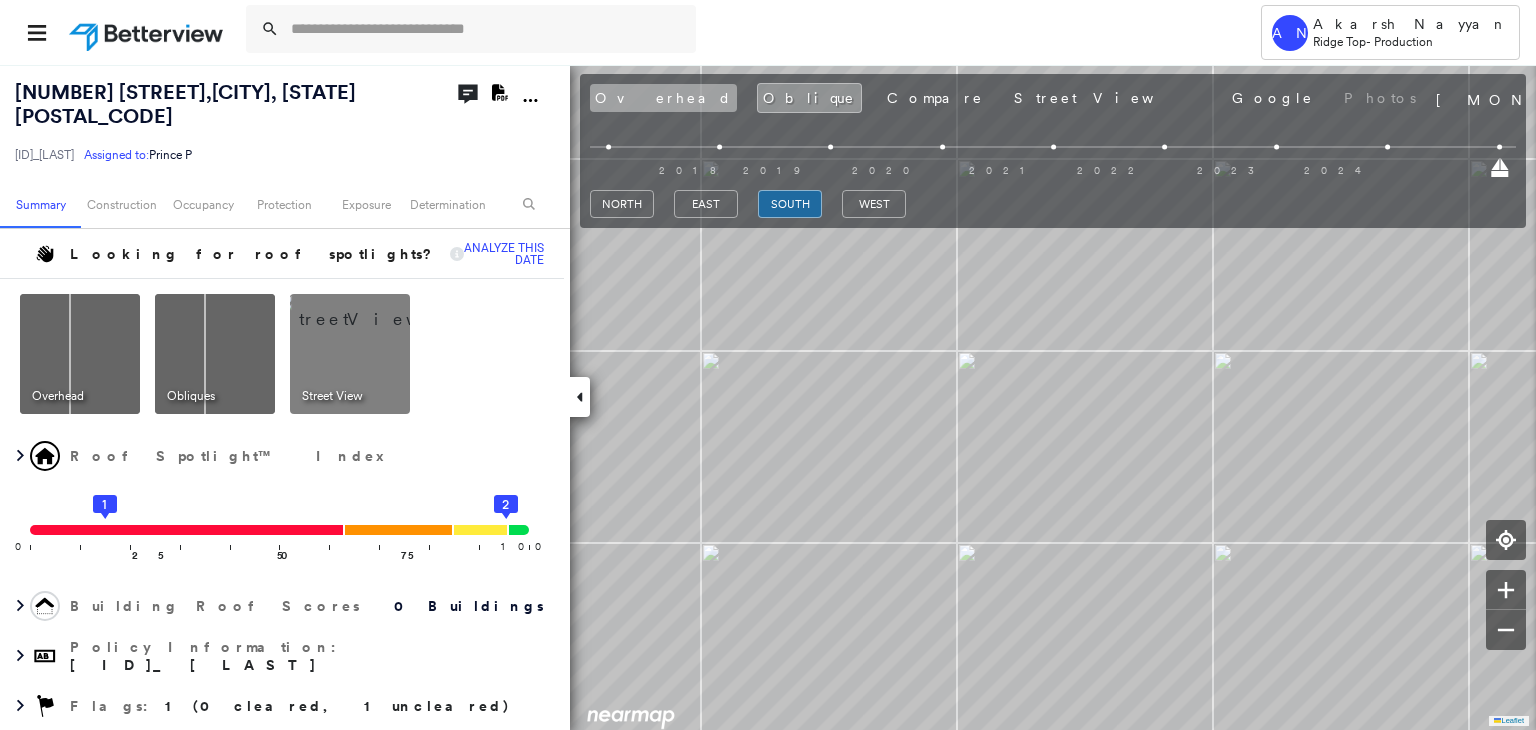 click on "Overhead" at bounding box center (663, 98) 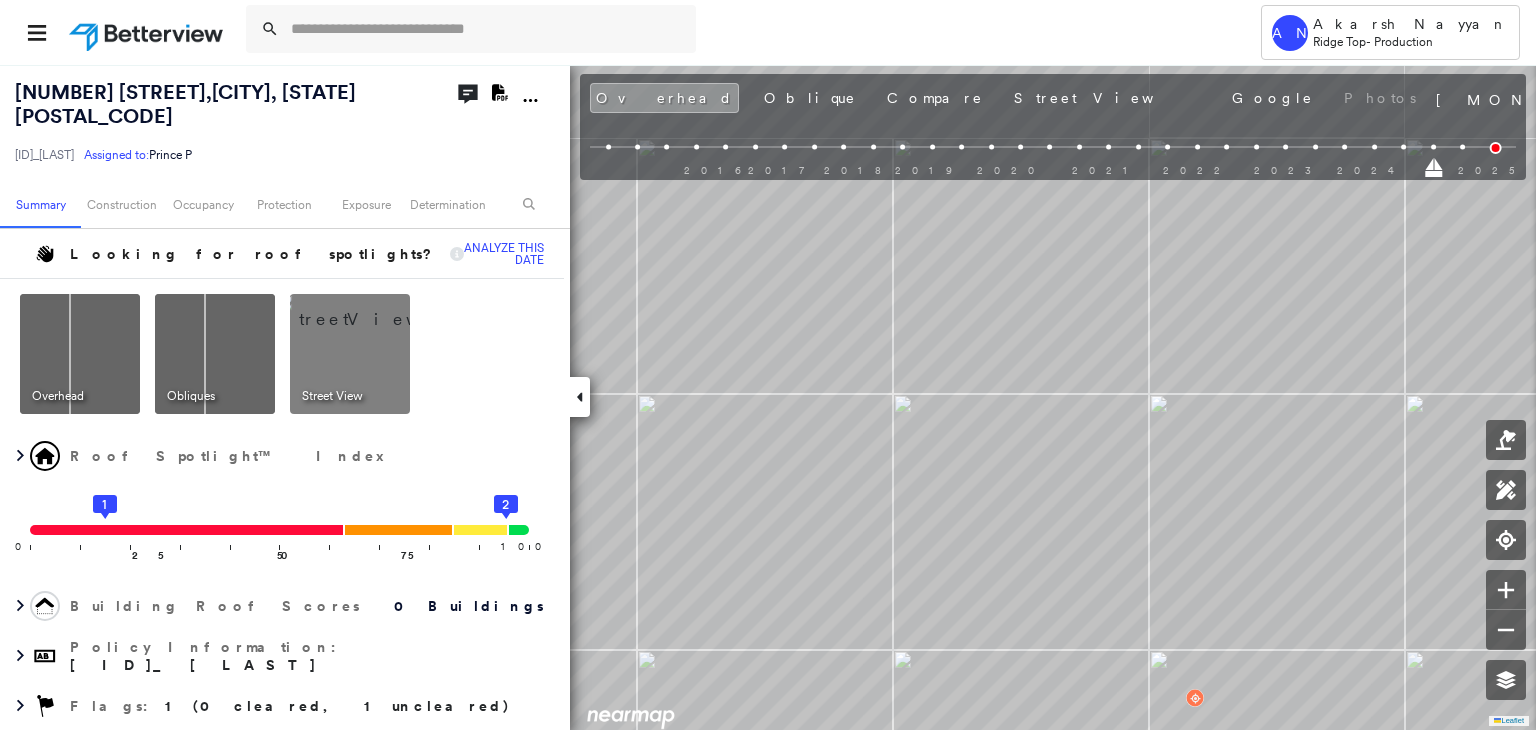 click at bounding box center (1403, 147) 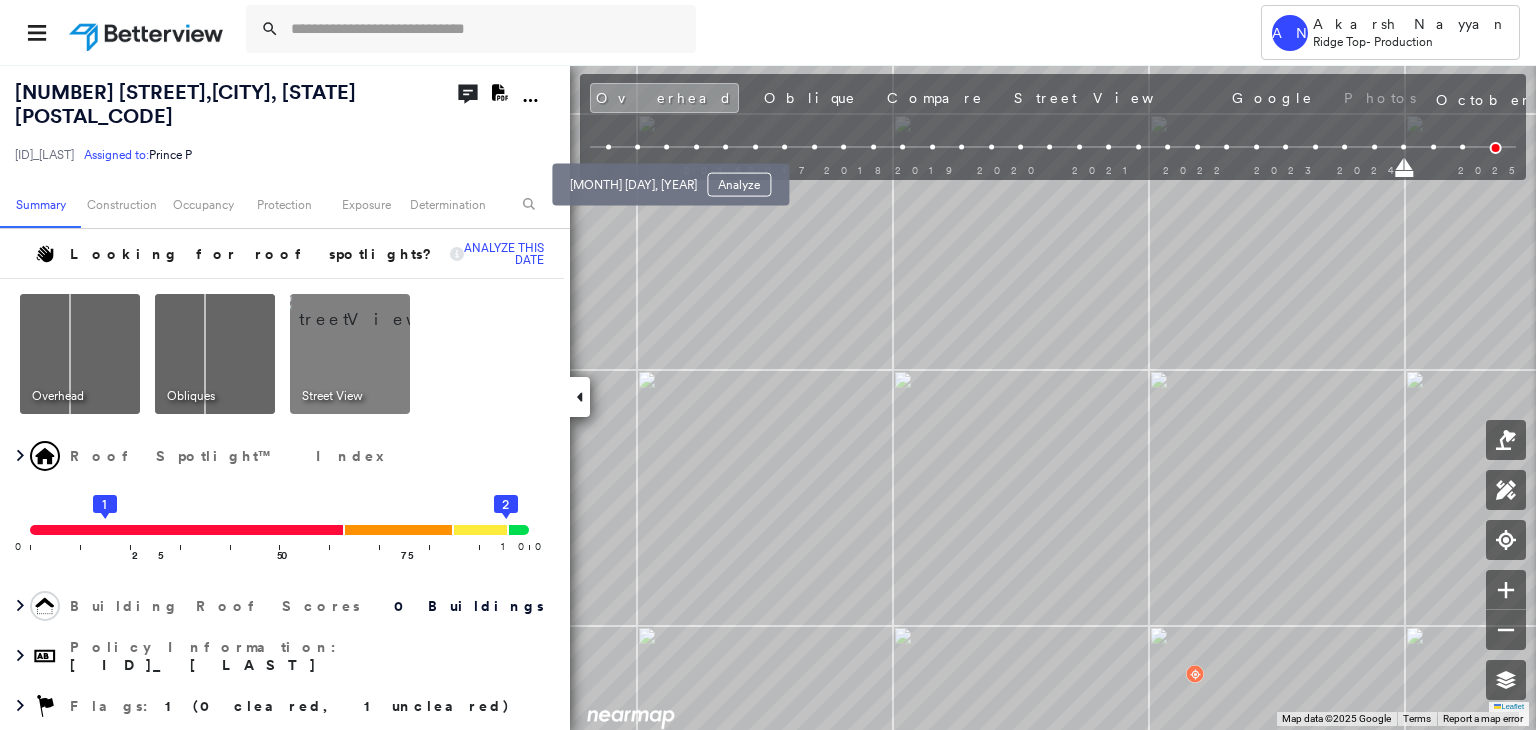 click at bounding box center [637, 147] 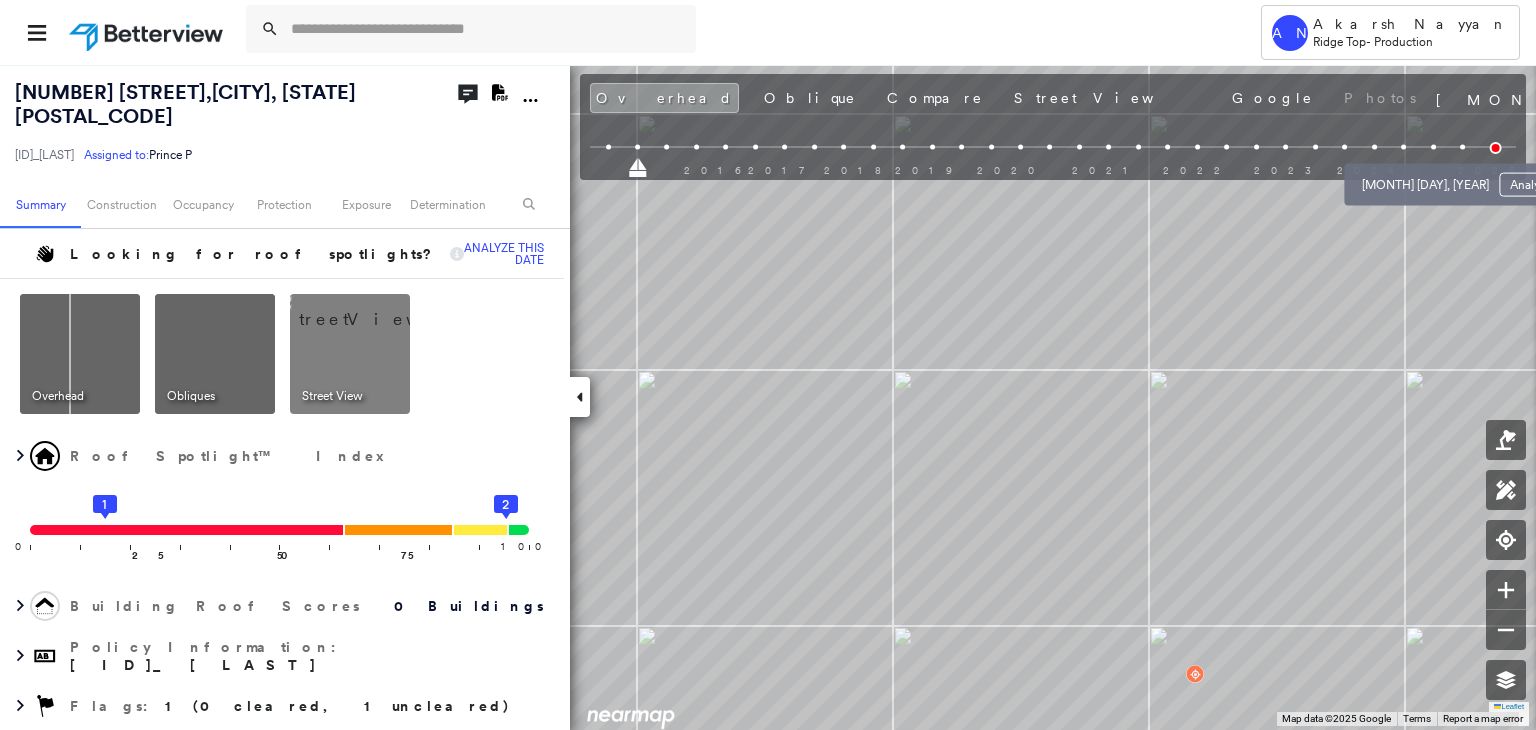 click at bounding box center (1433, 147) 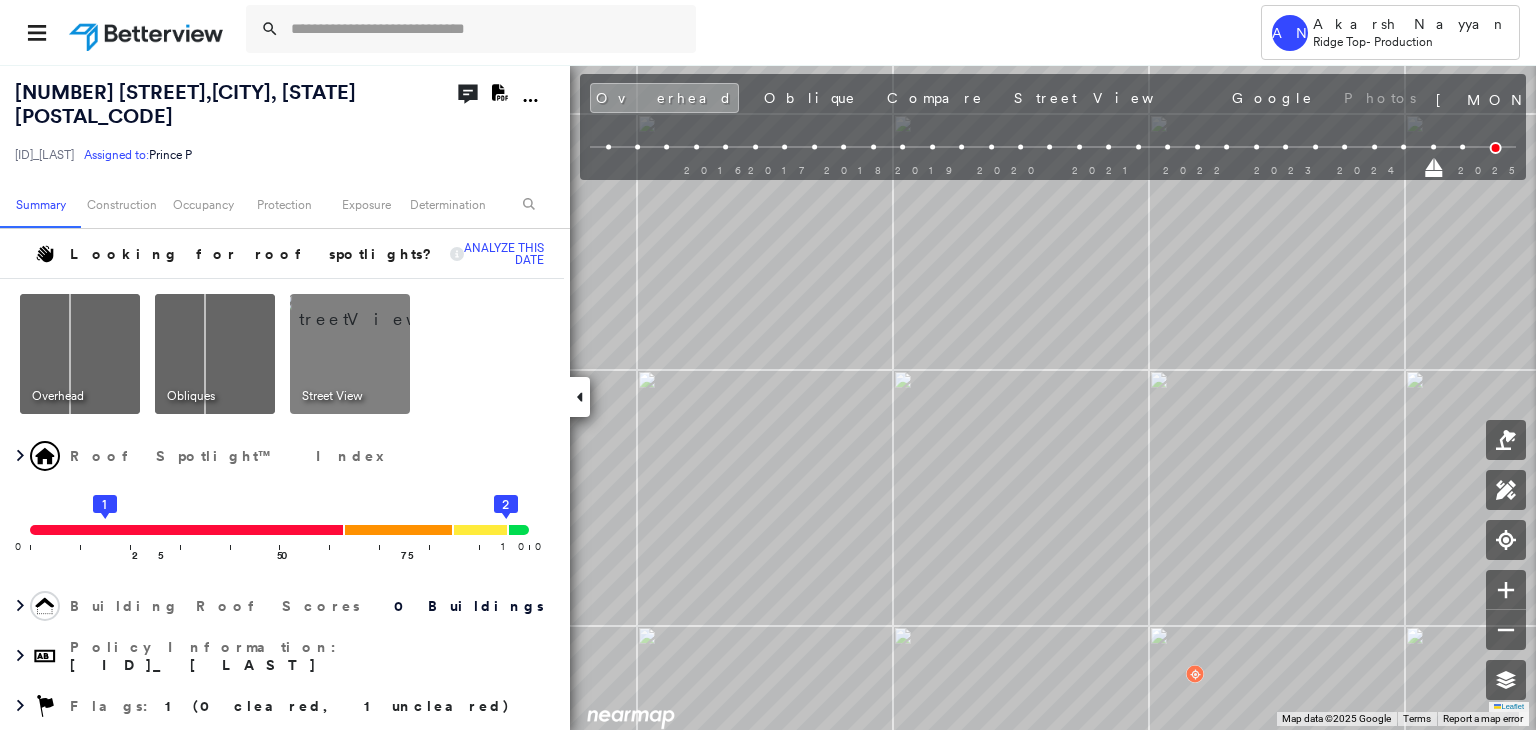 click on "2016 2017 2018 2019 2020 2021 2022 2023 2024 2025" at bounding box center [1053, 150] 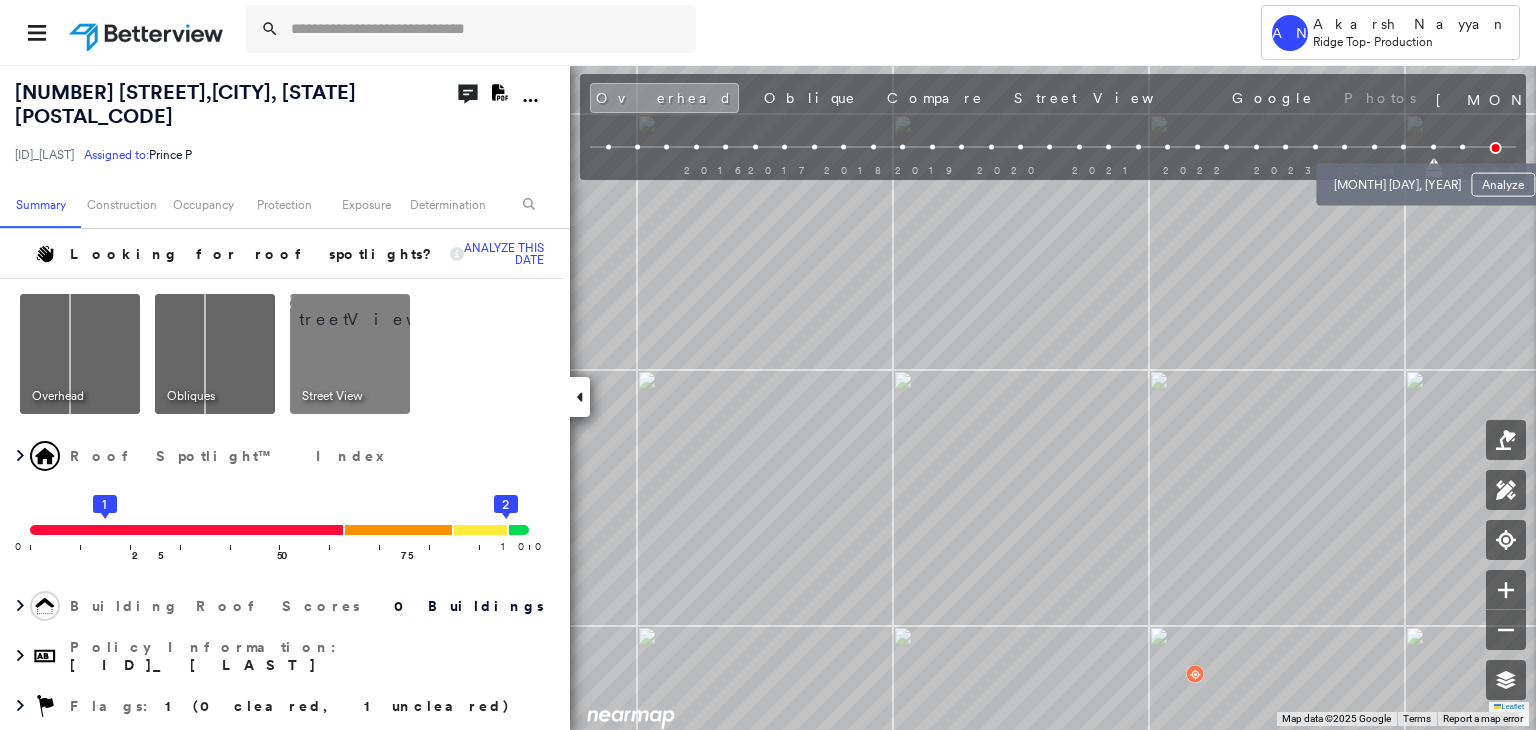 click at bounding box center (1403, 147) 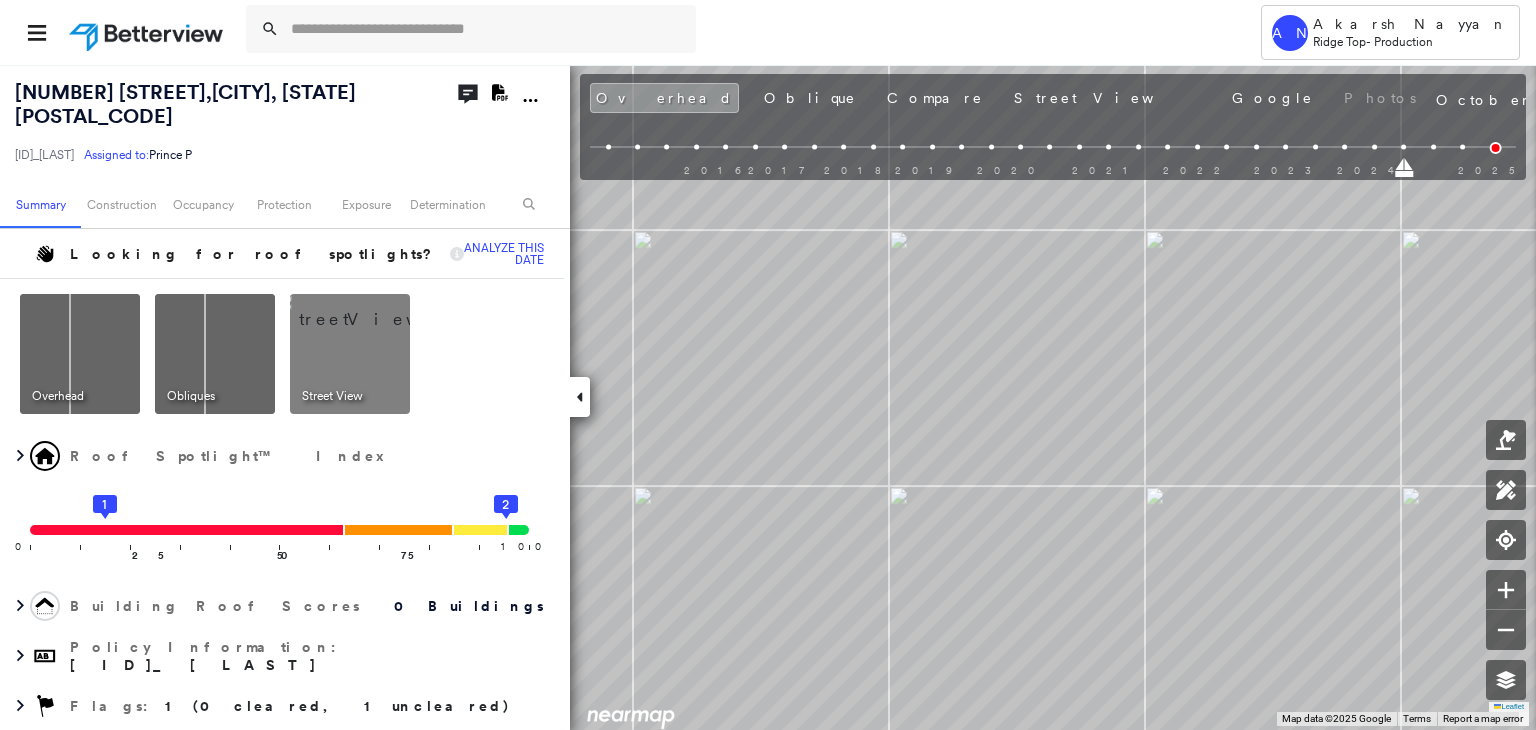 click on "Oblique" at bounding box center (810, 98) 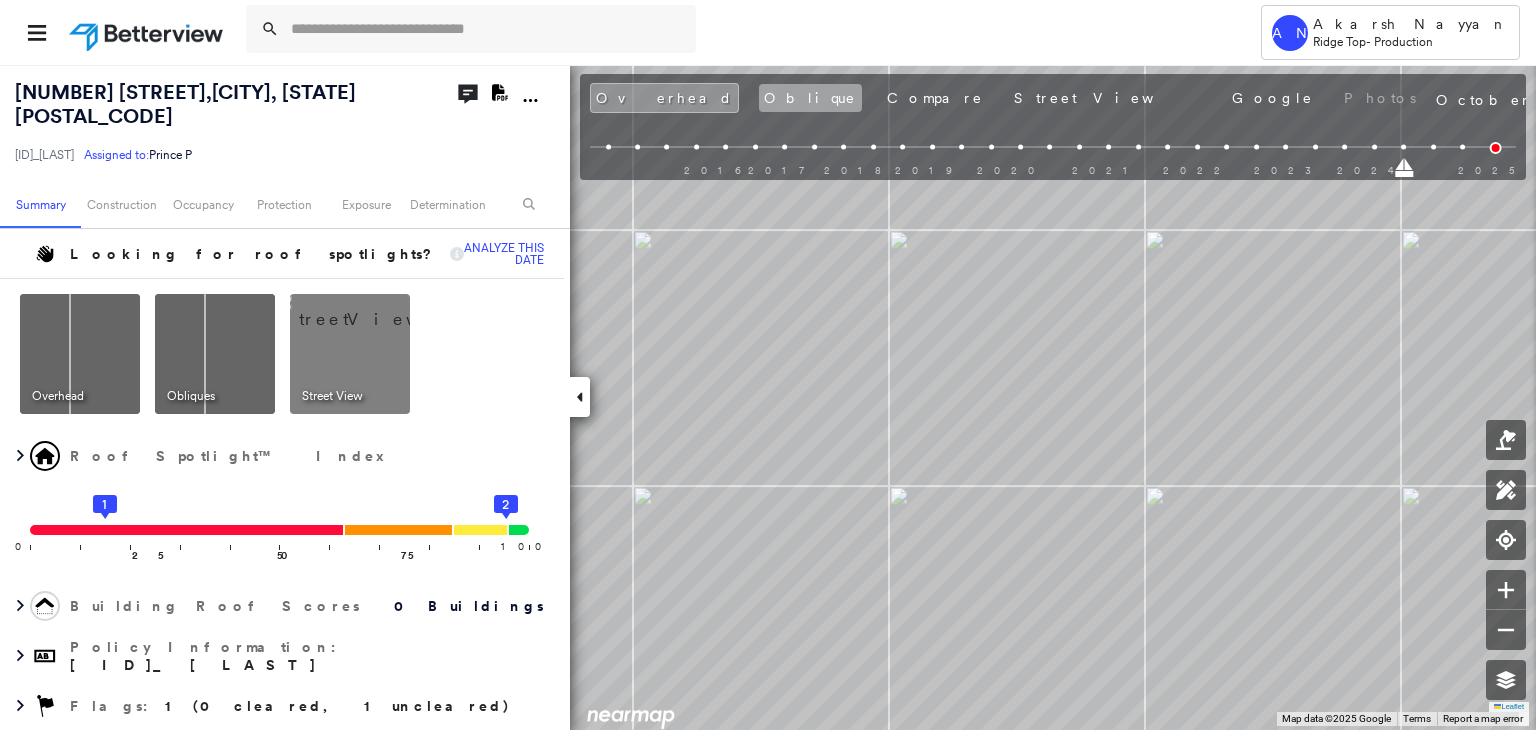 click on "Oblique" at bounding box center [810, 98] 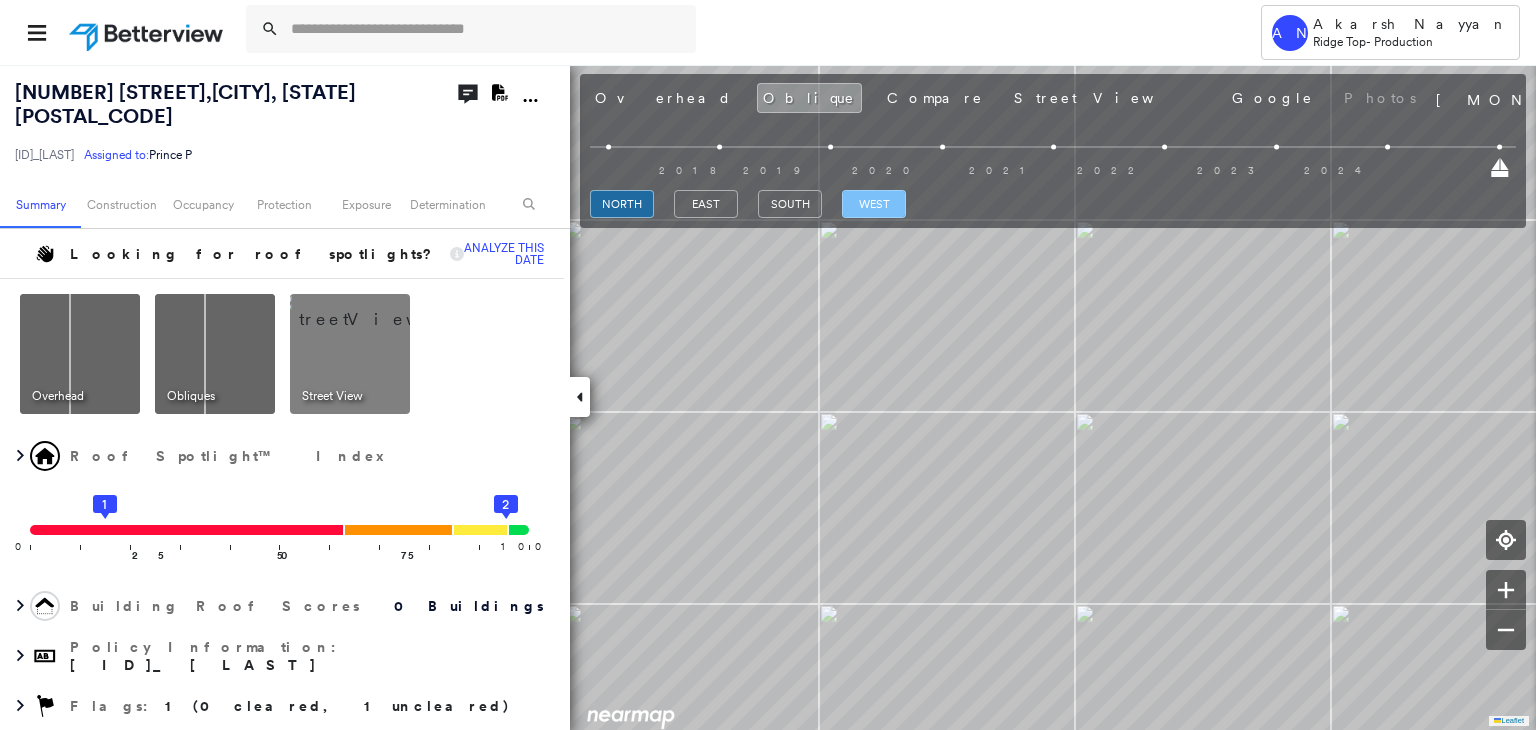 click on "west" at bounding box center [874, 204] 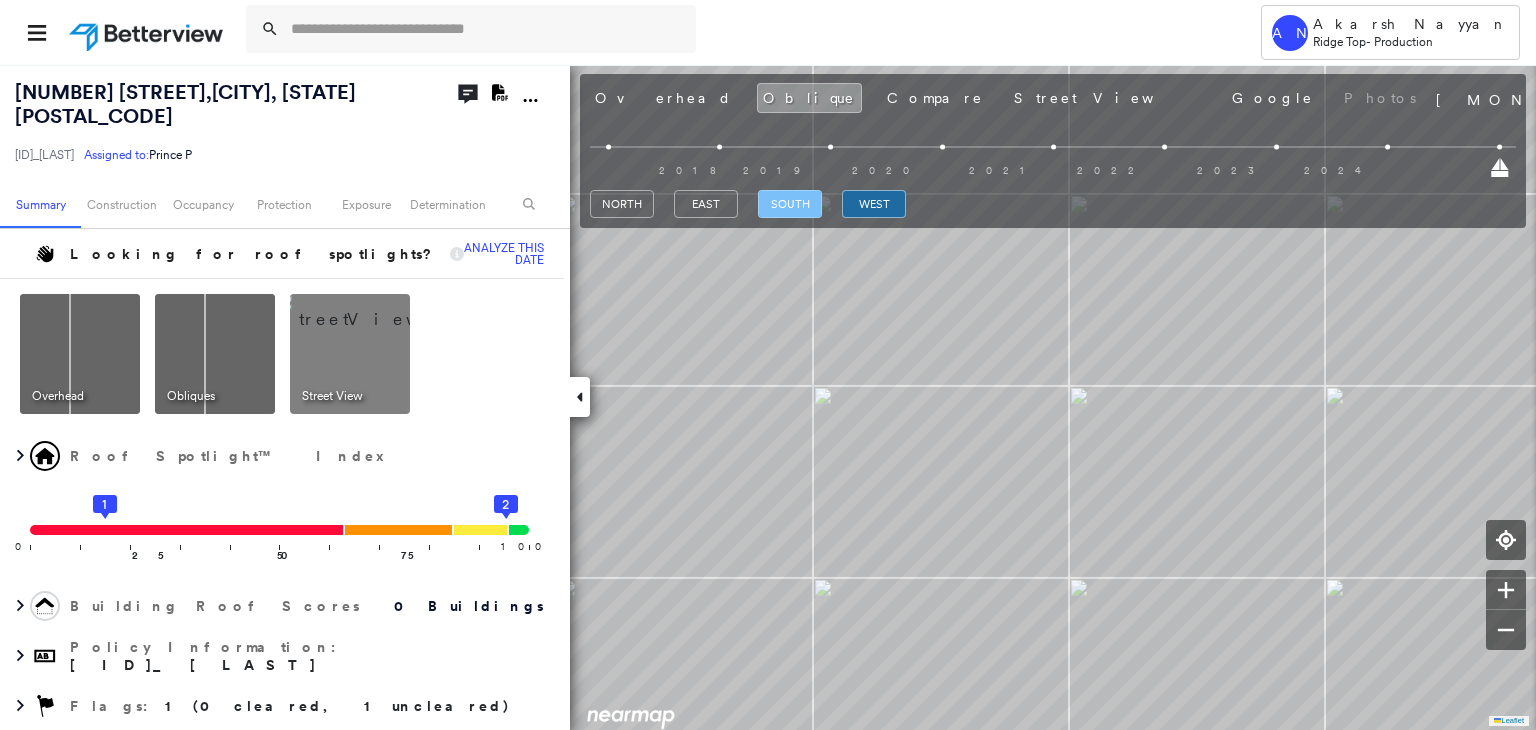 click on "south" at bounding box center [790, 204] 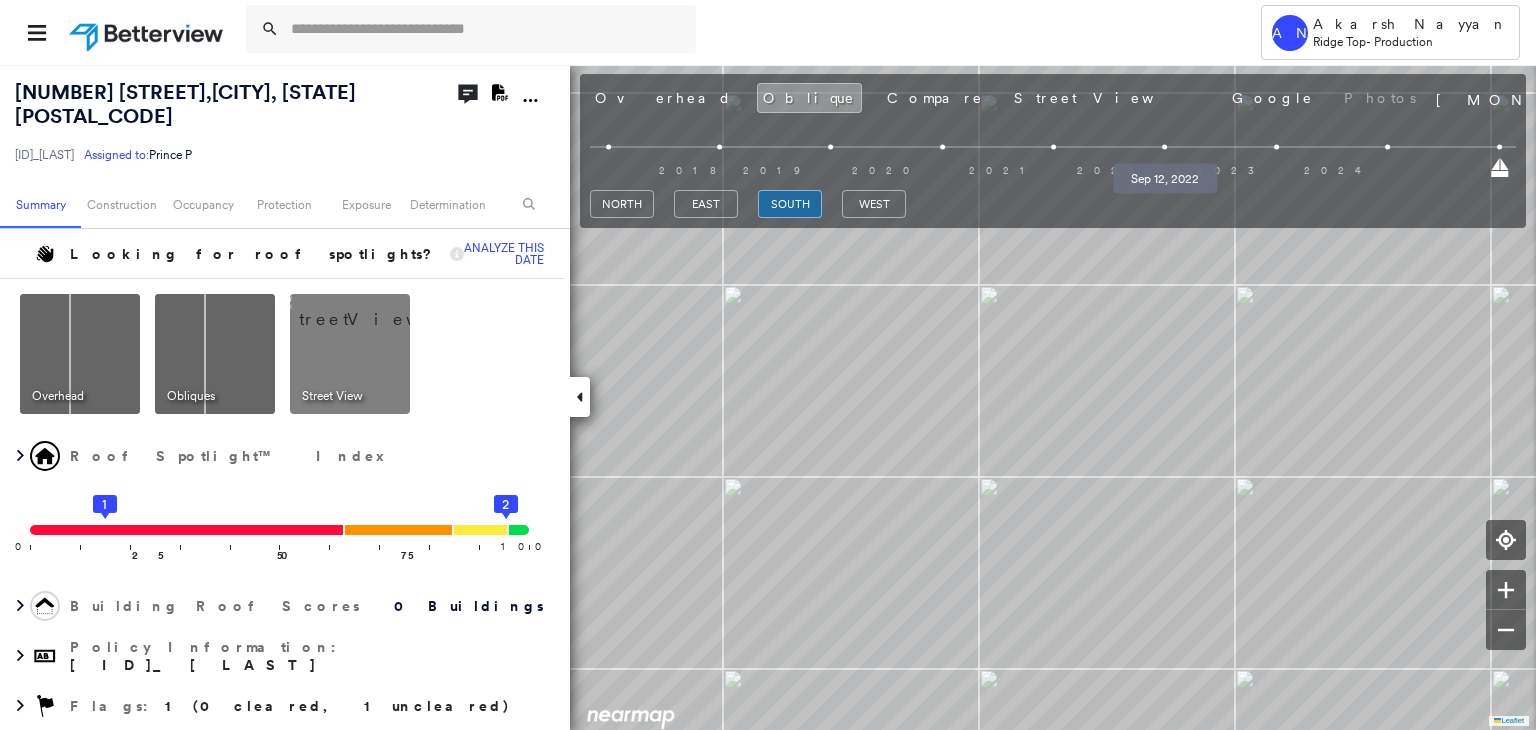 click at bounding box center (1164, 147) 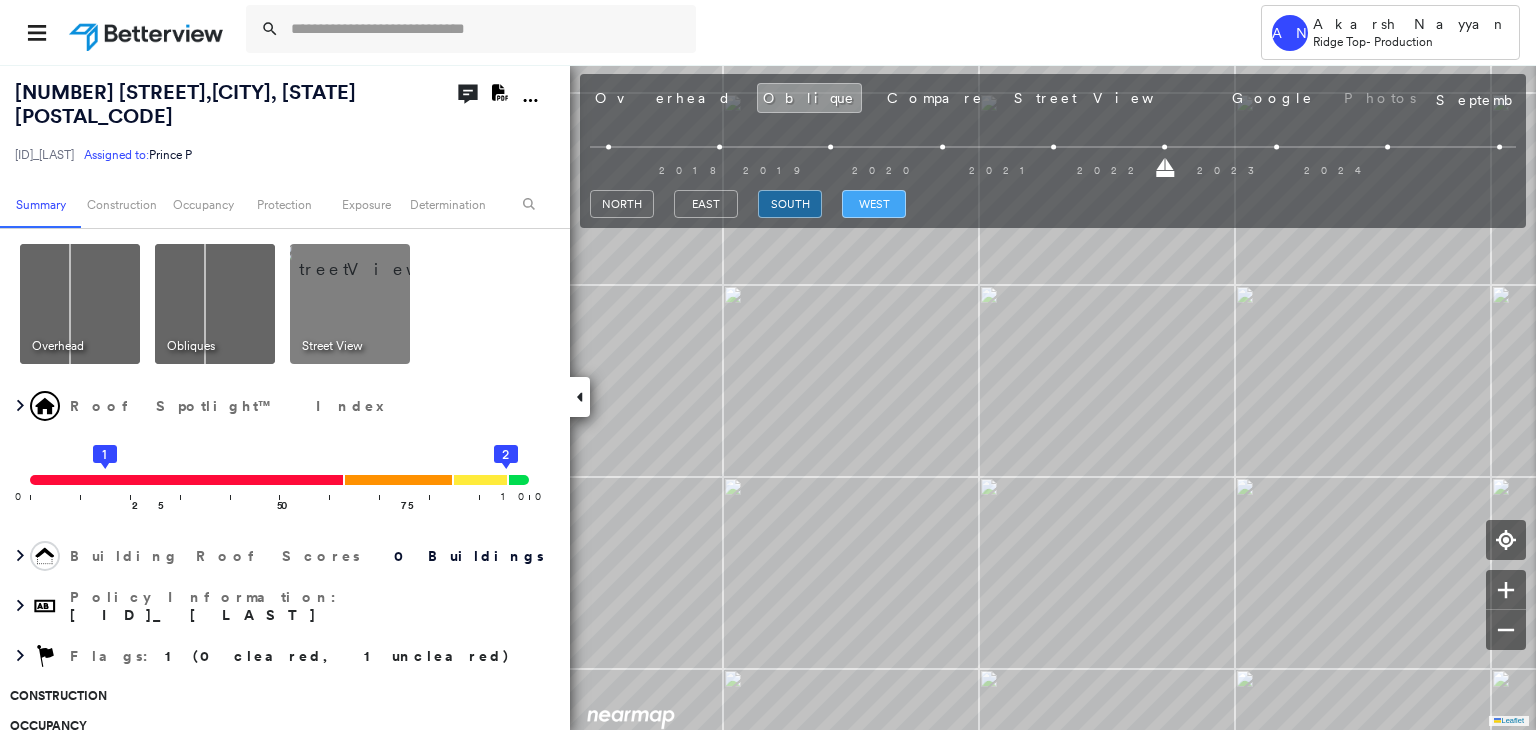 click on "west" at bounding box center (874, 204) 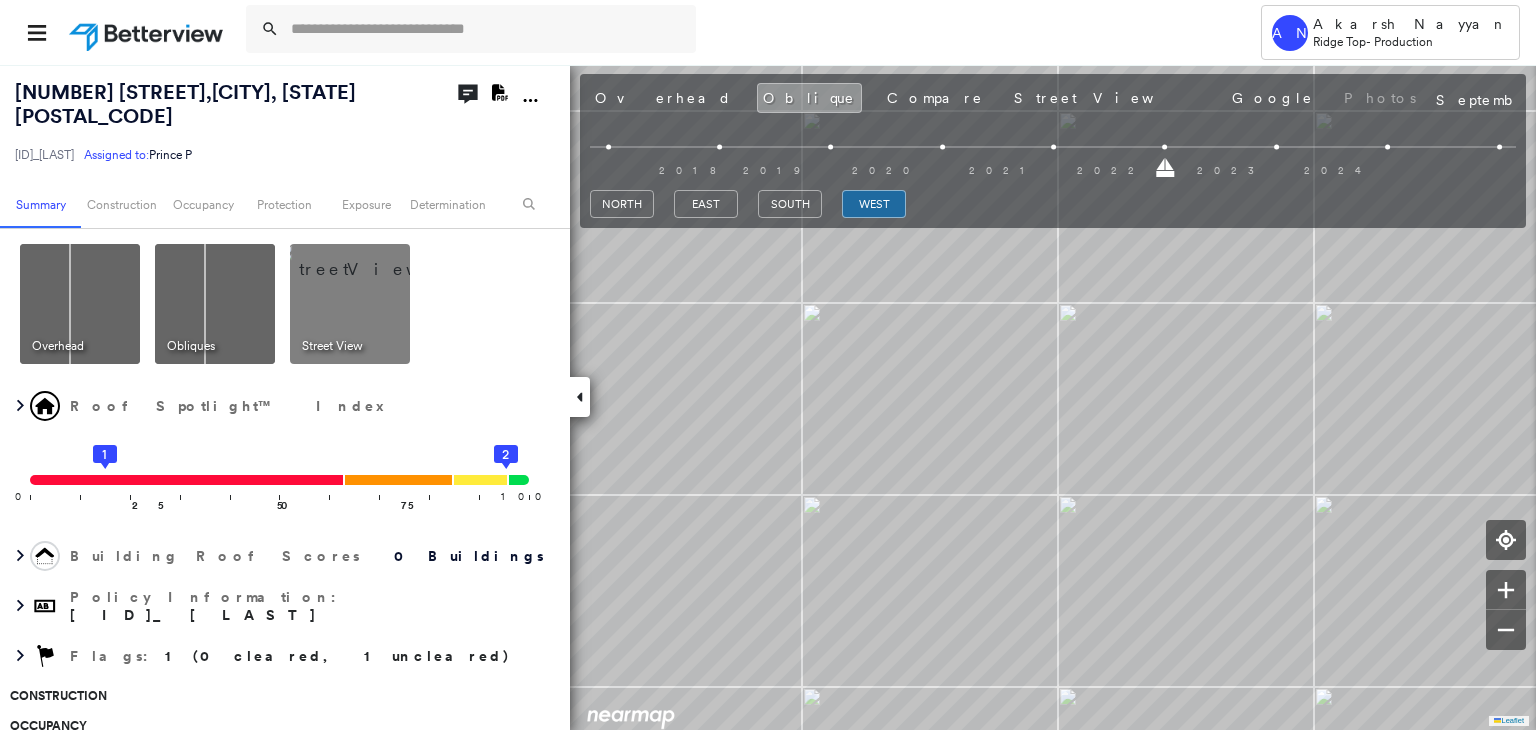 click on "Overhead Oblique Compare Street View Google Photos" at bounding box center (1005, 98) 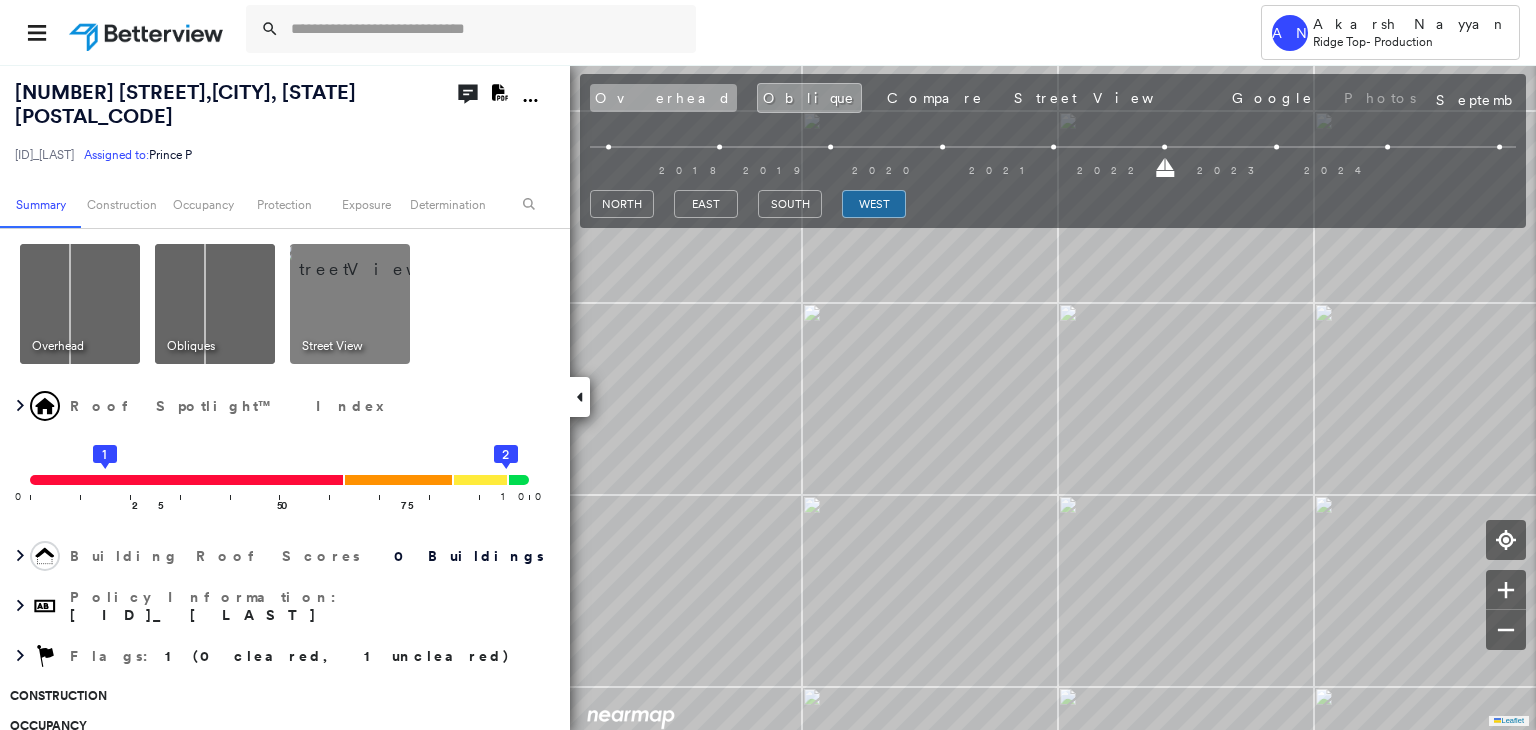 click on "Overhead" at bounding box center [663, 98] 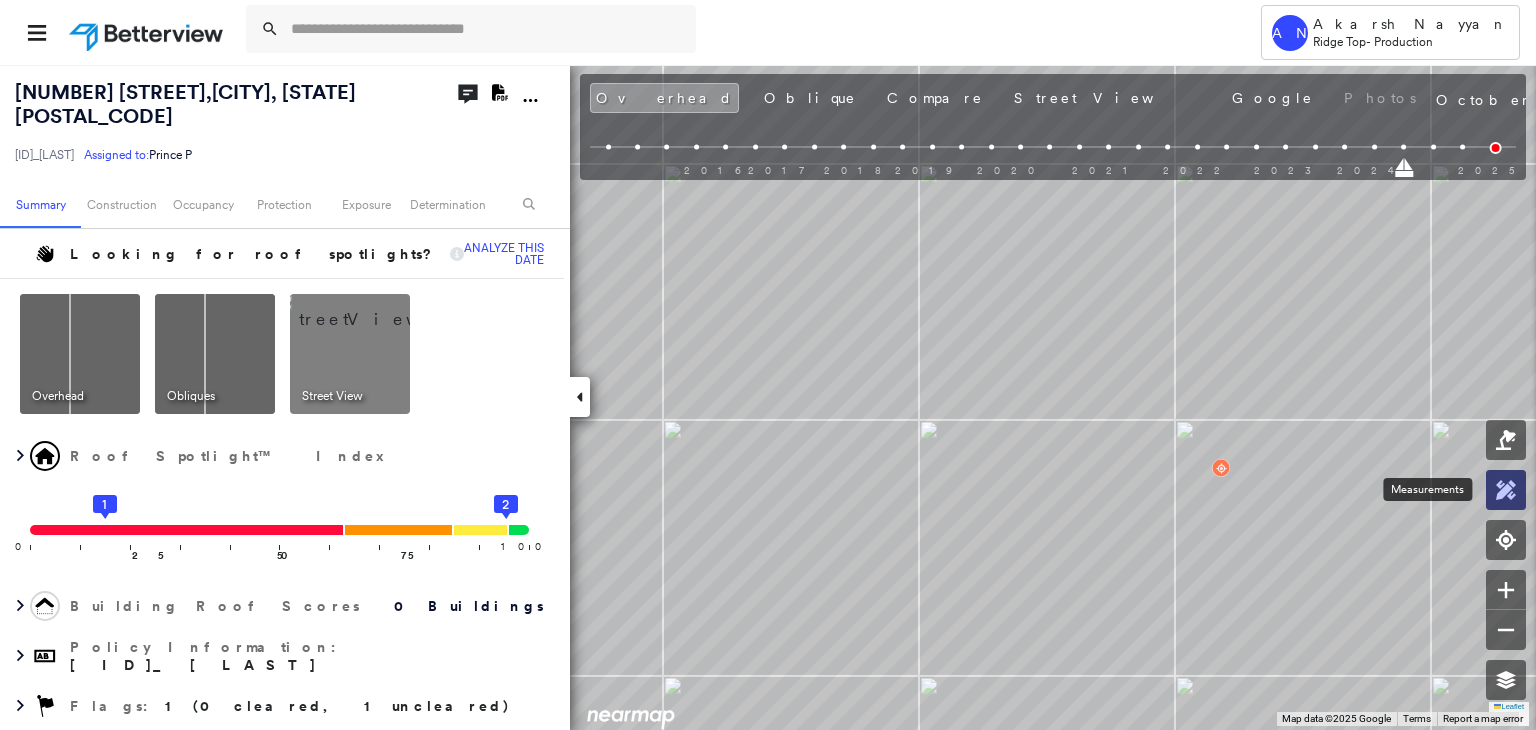 click 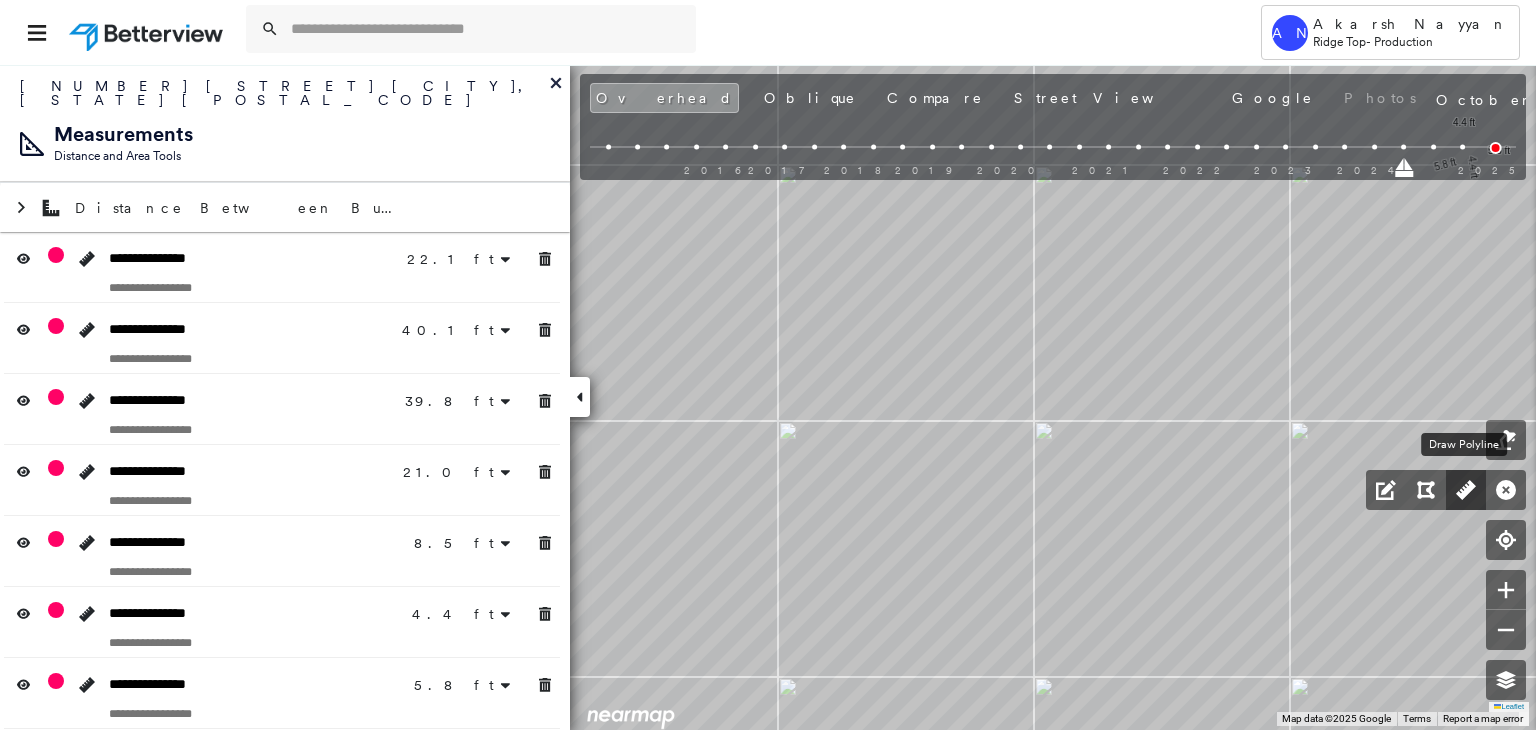 click 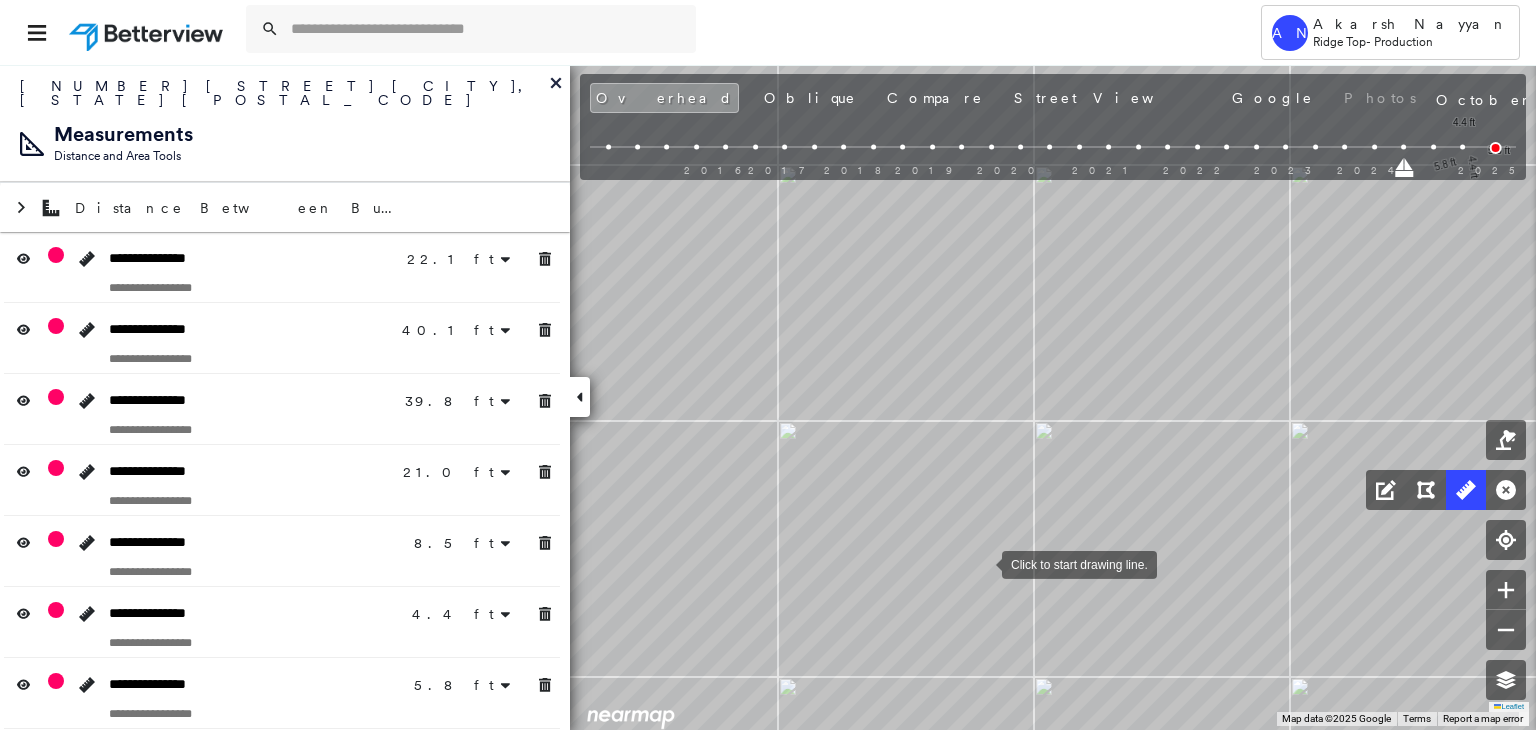 click at bounding box center (982, 563) 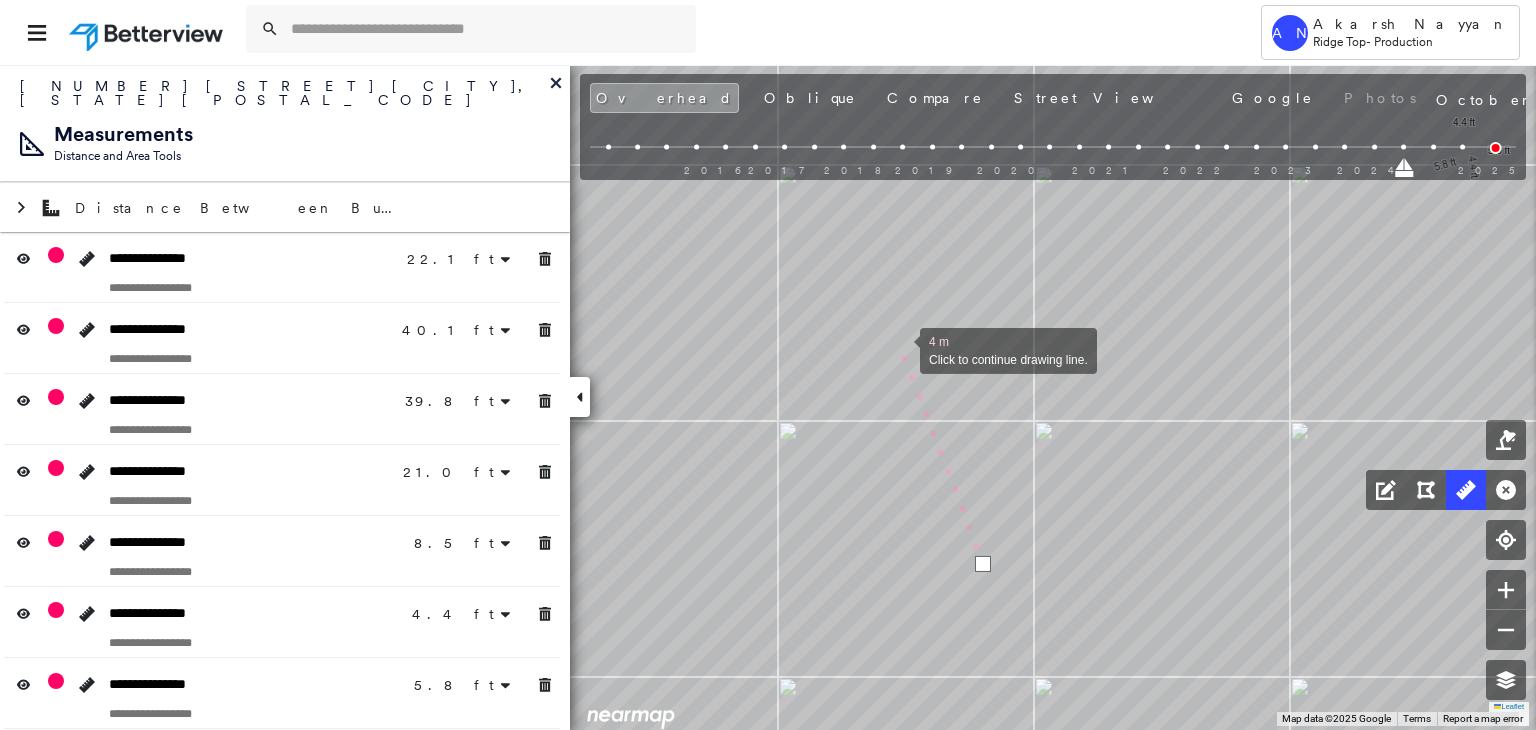 click at bounding box center [900, 349] 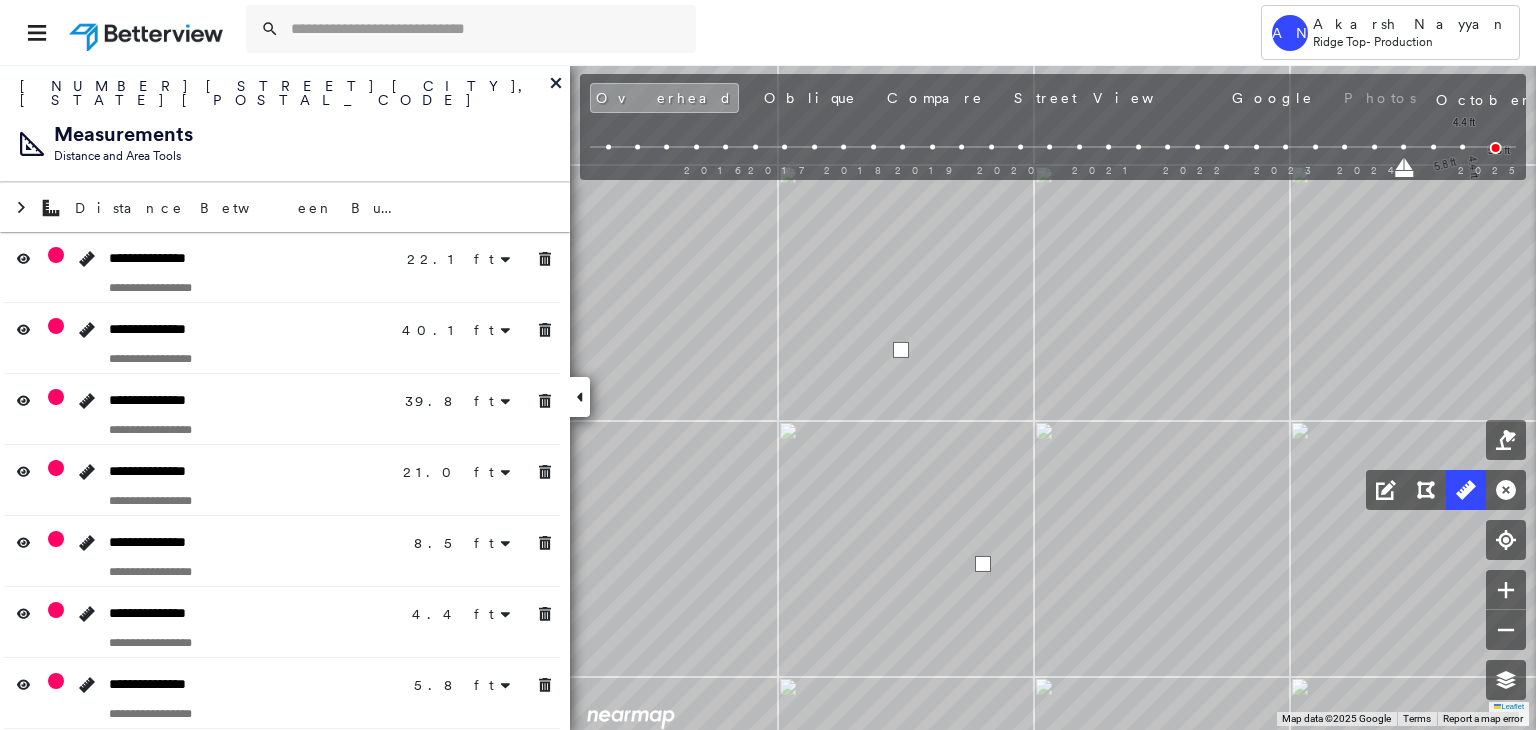 click at bounding box center [901, 350] 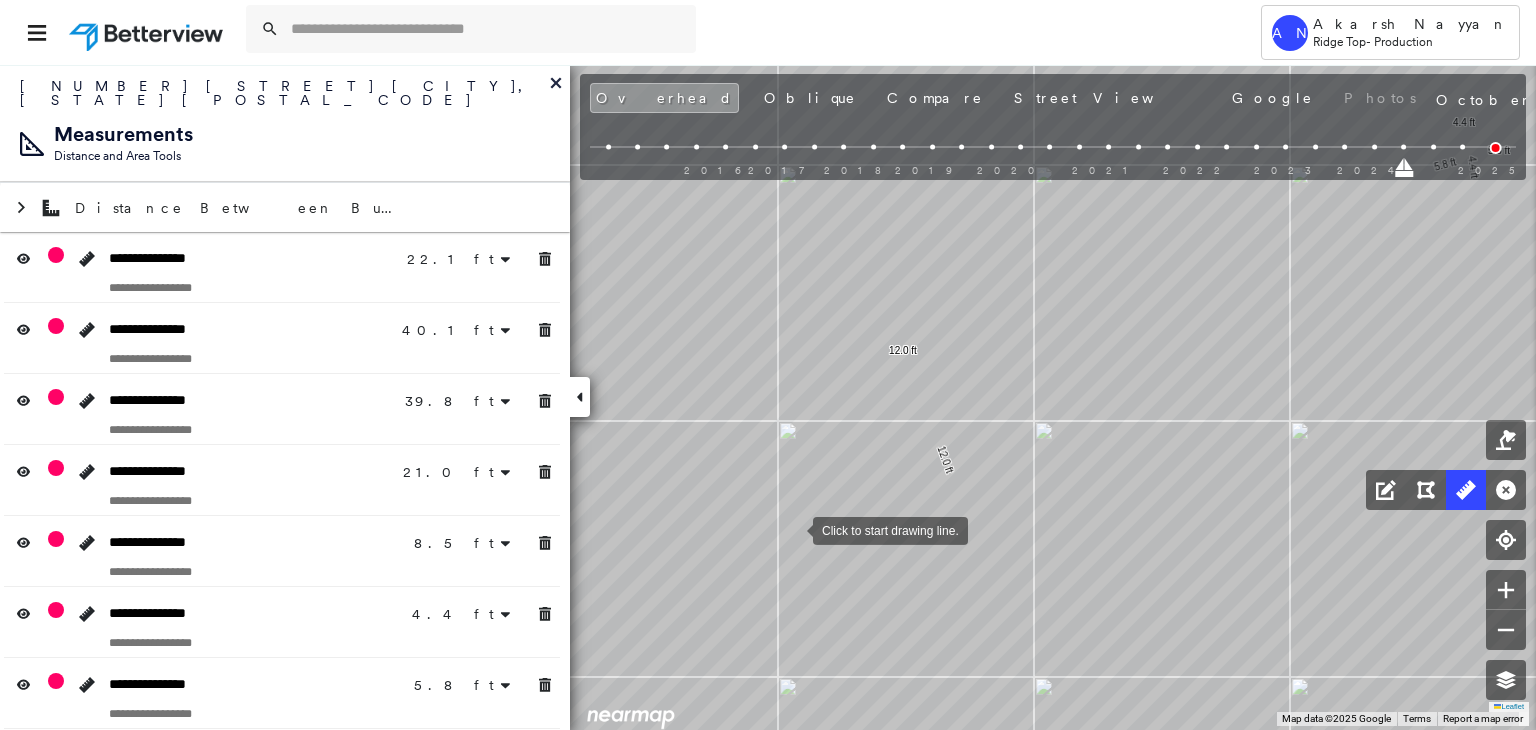 click at bounding box center [793, 529] 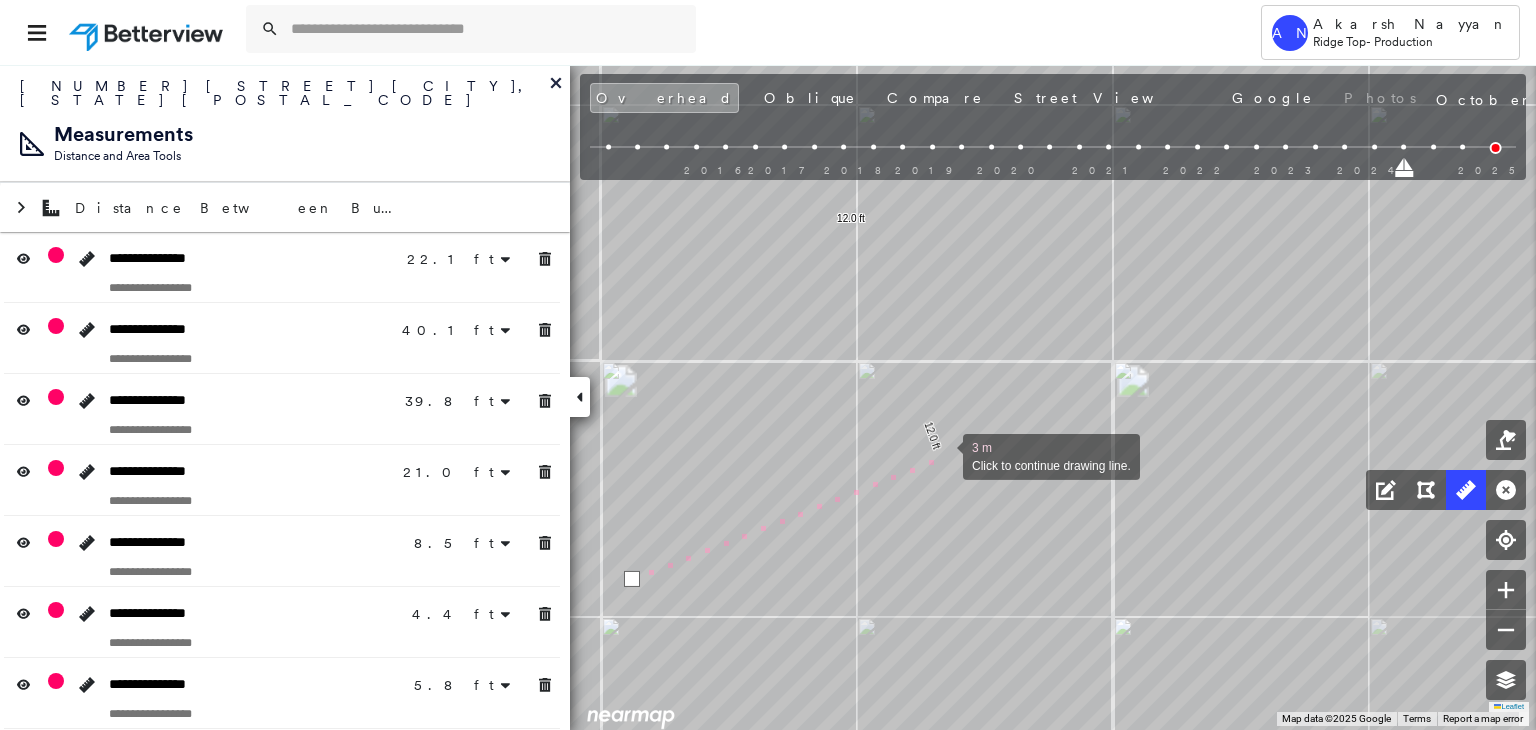 click at bounding box center (943, 455) 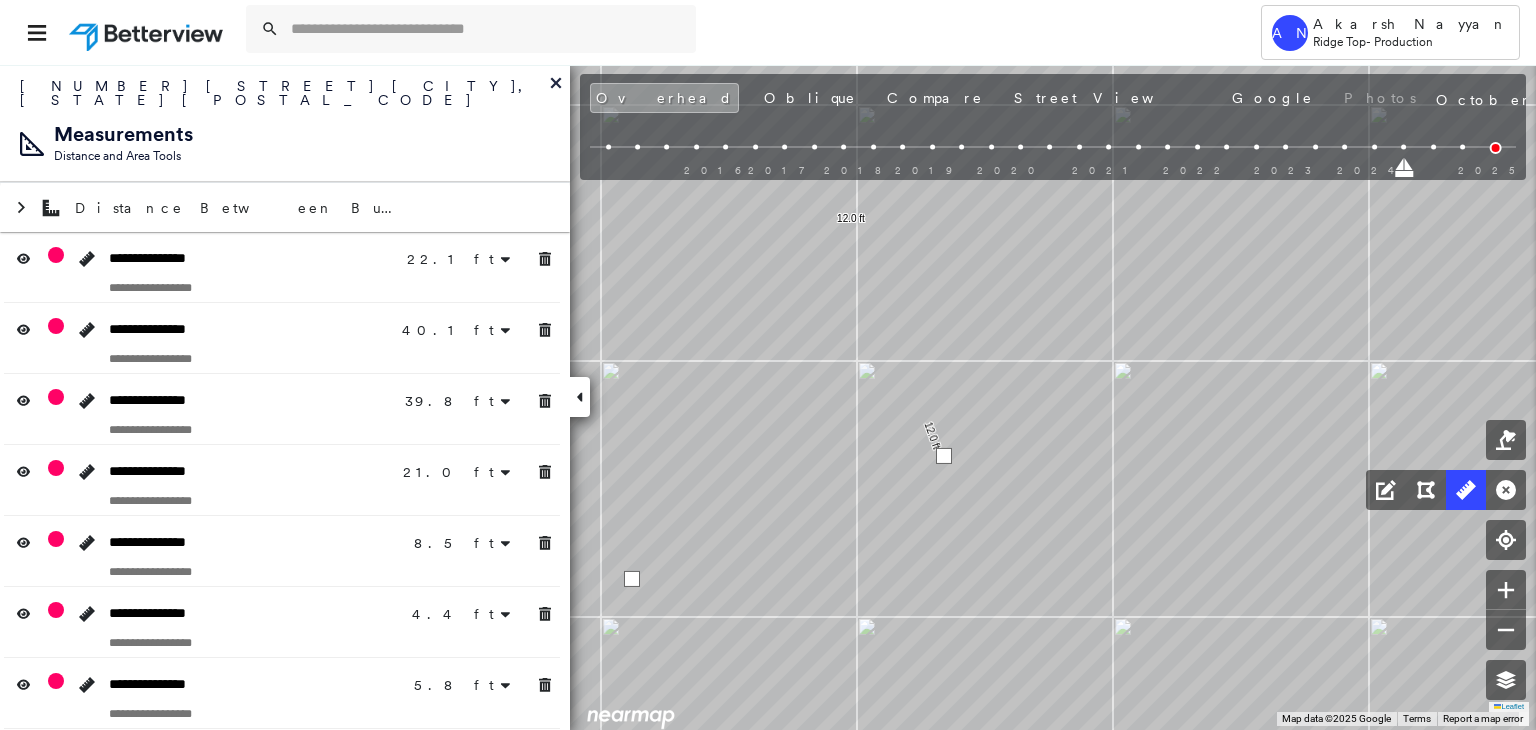 click at bounding box center (944, 456) 